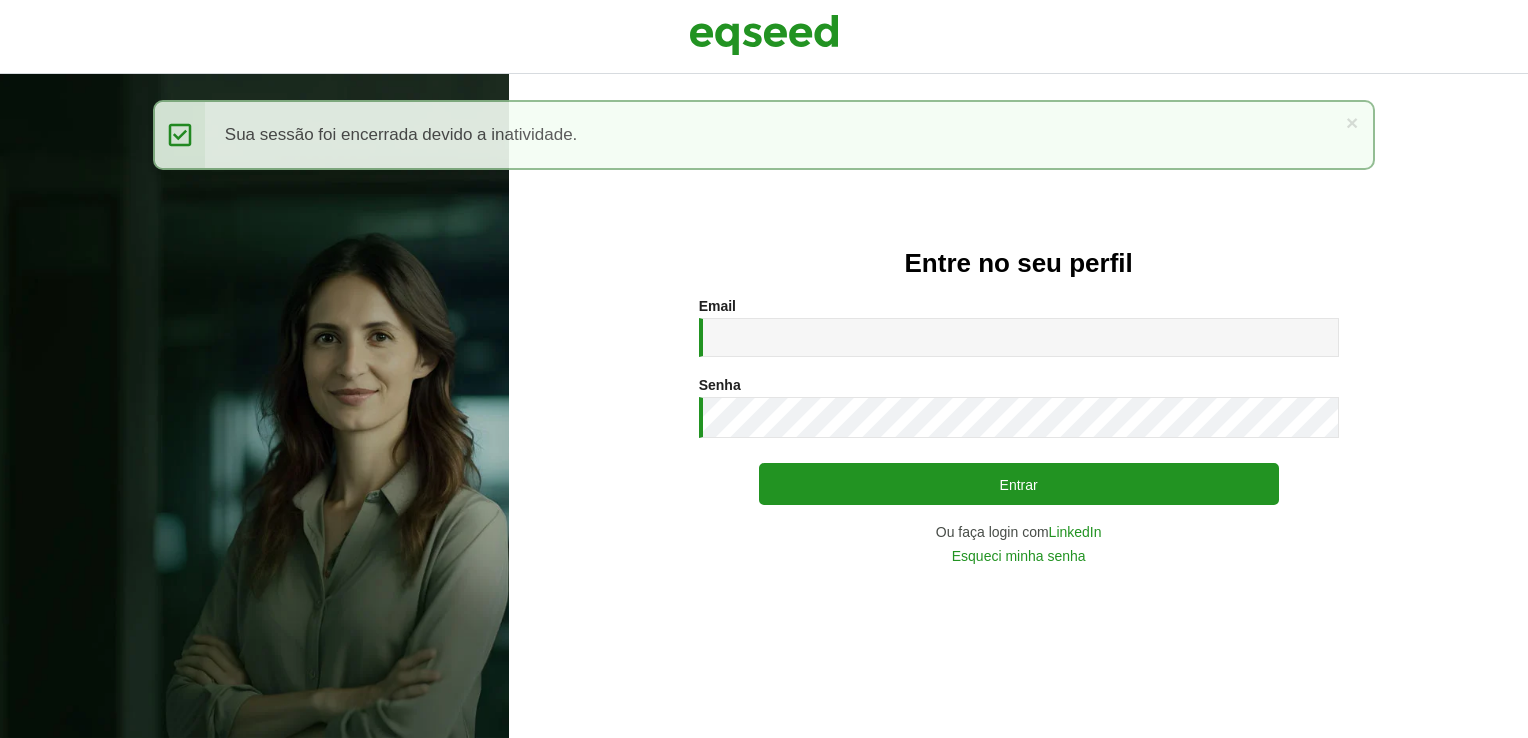 scroll, scrollTop: 0, scrollLeft: 0, axis: both 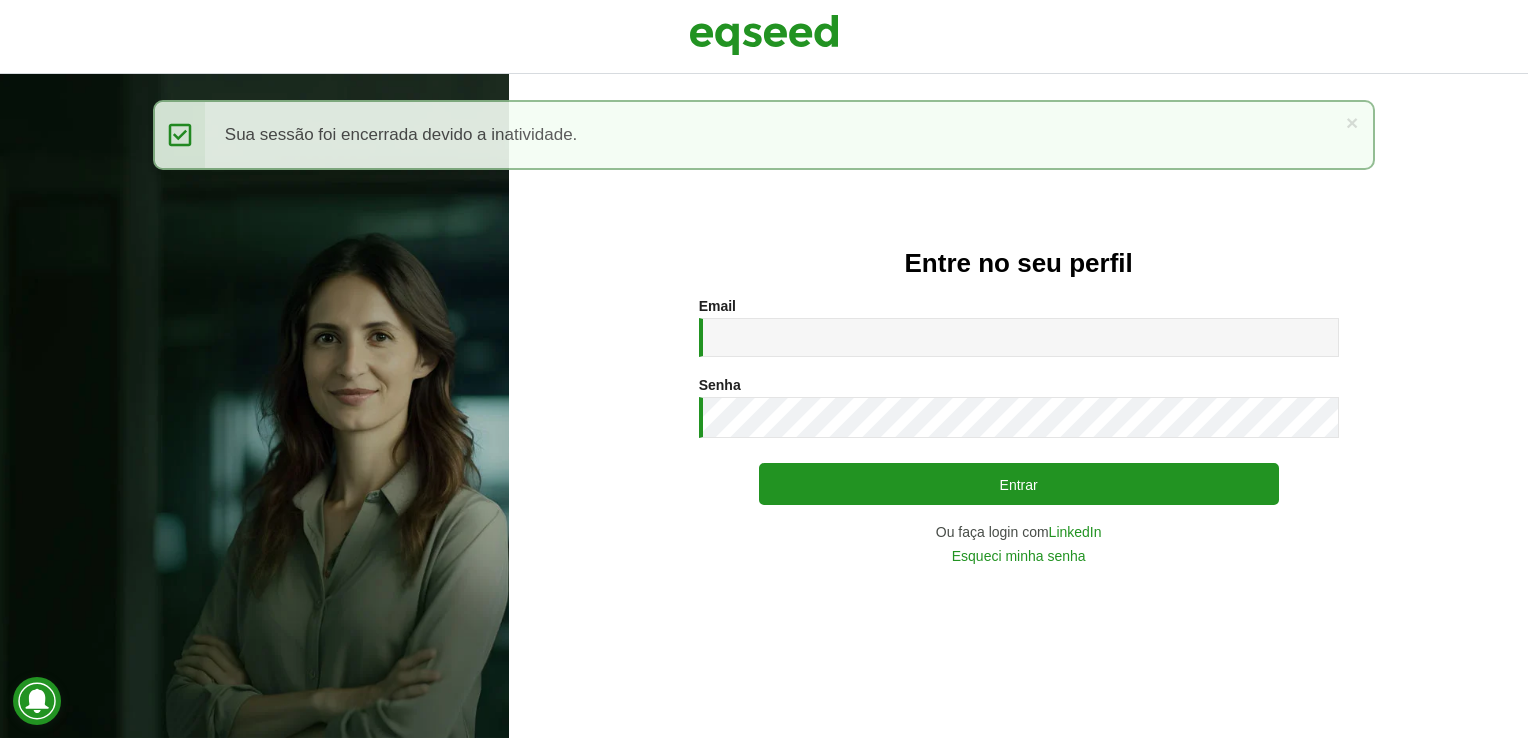 type on "**********" 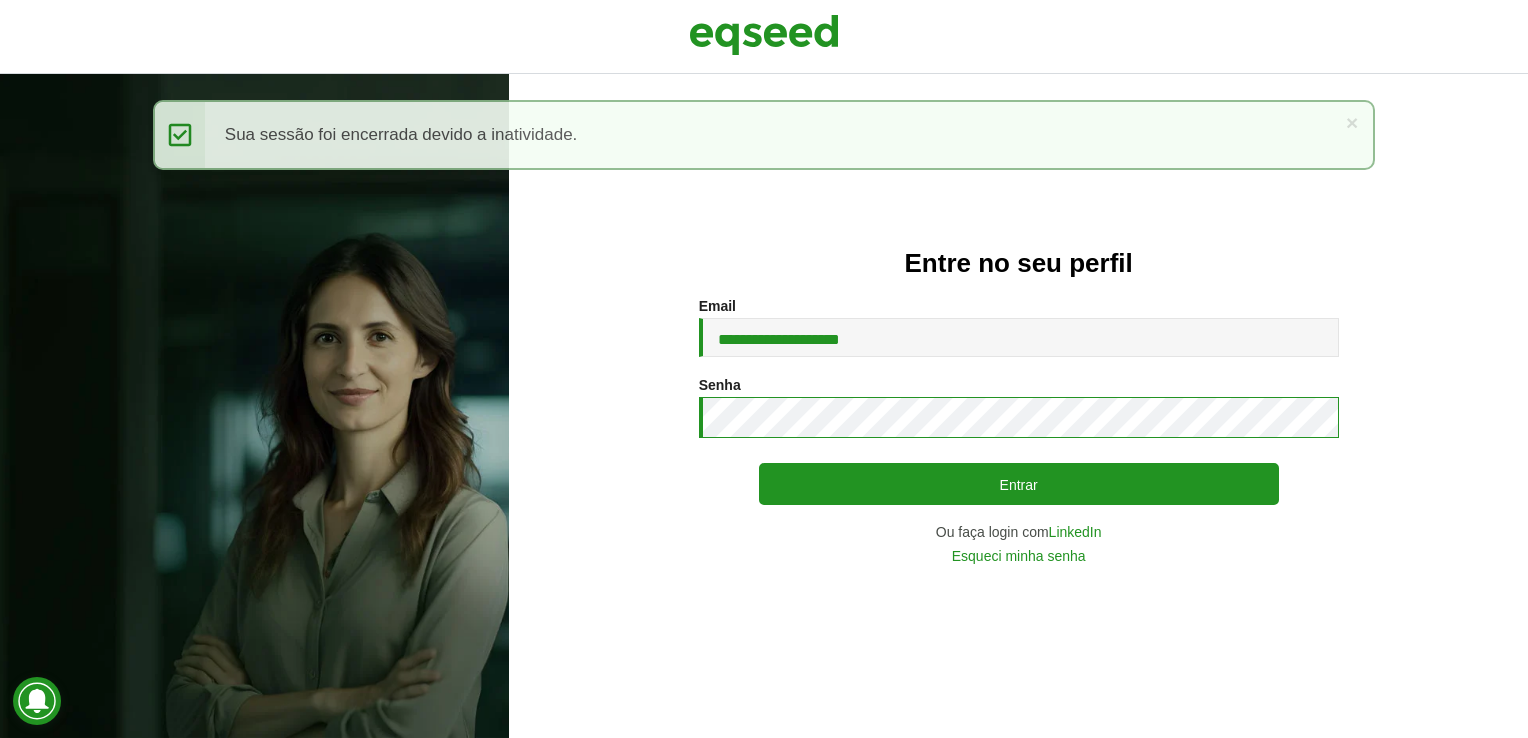 click on "Entrar" at bounding box center (1019, 484) 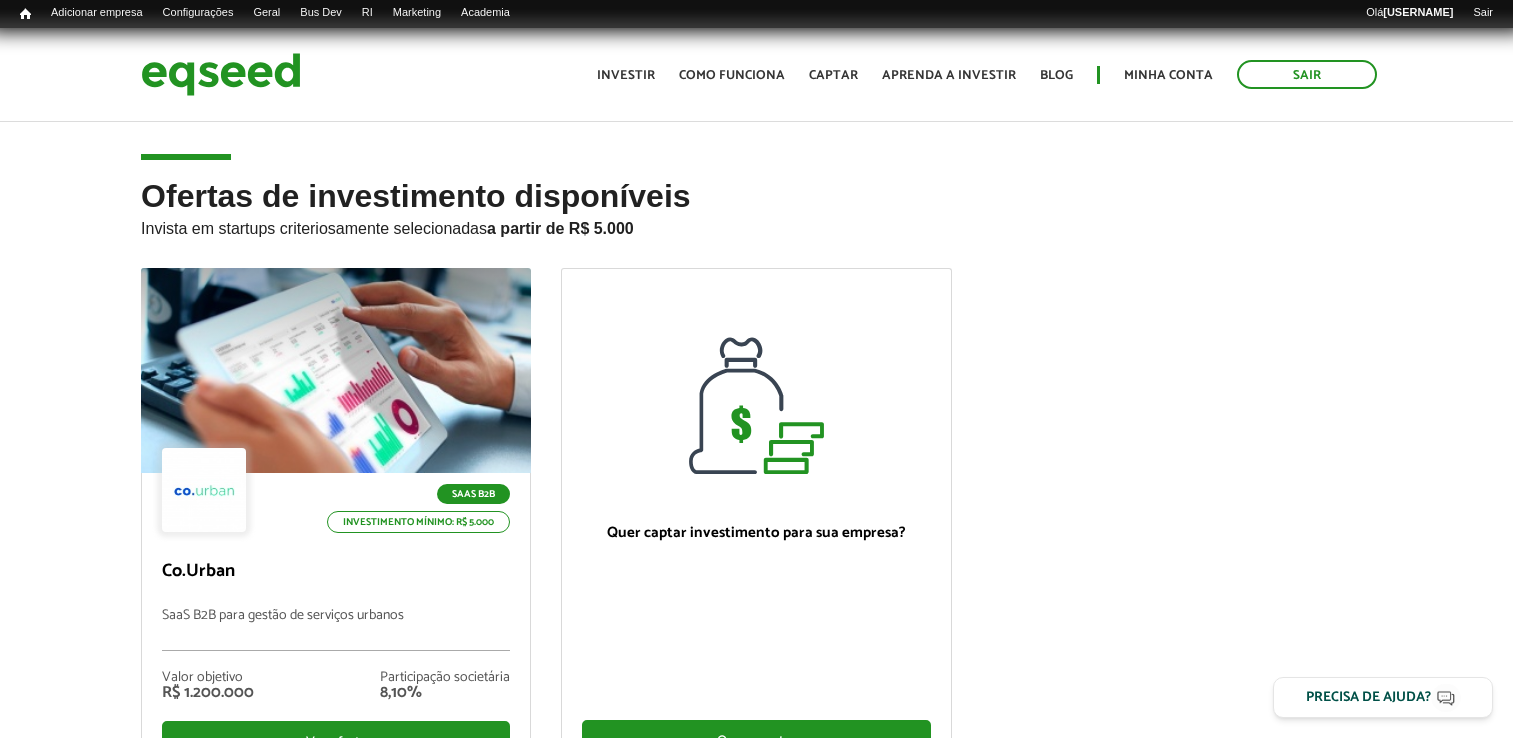 scroll, scrollTop: 0, scrollLeft: 0, axis: both 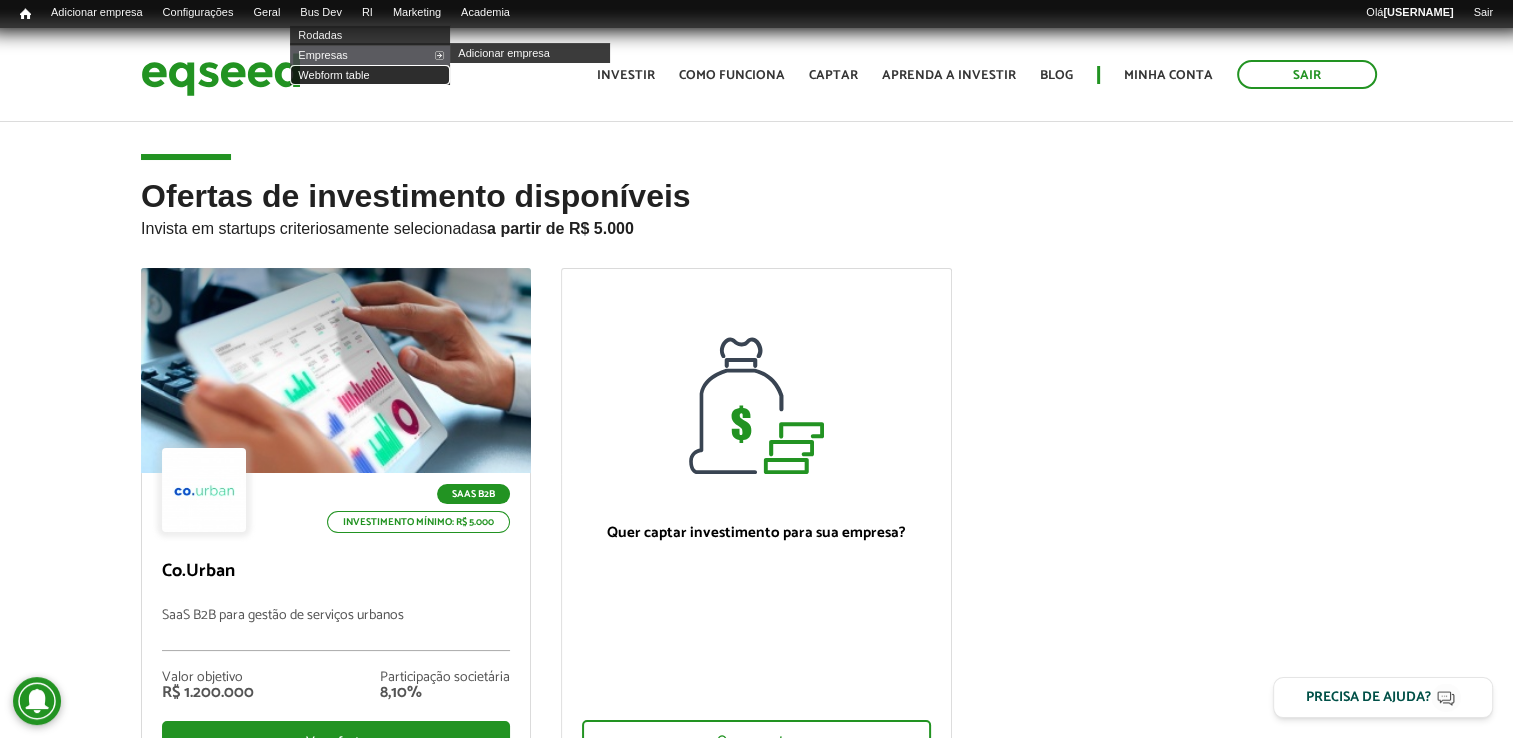 click on "Webform table" at bounding box center [370, 75] 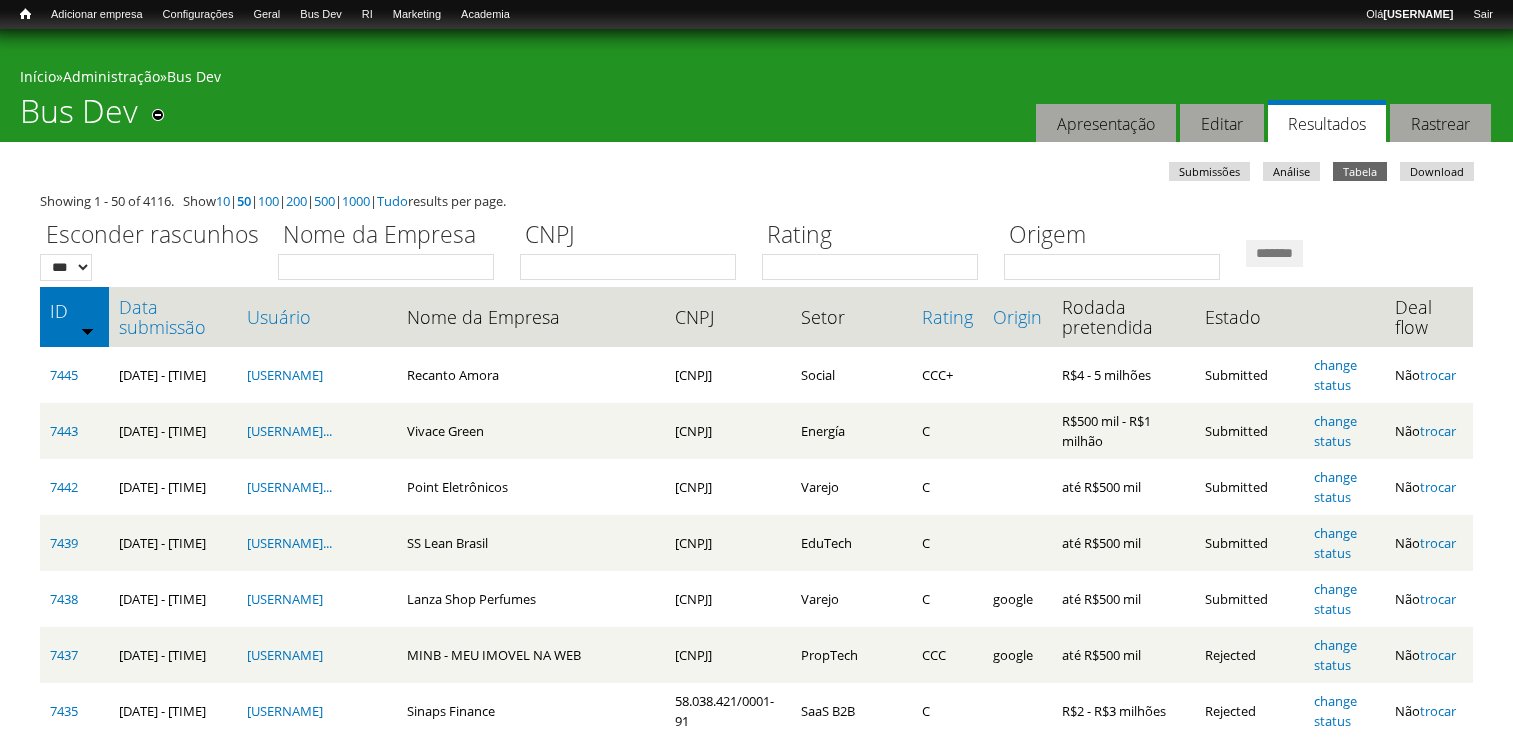 scroll, scrollTop: 0, scrollLeft: 0, axis: both 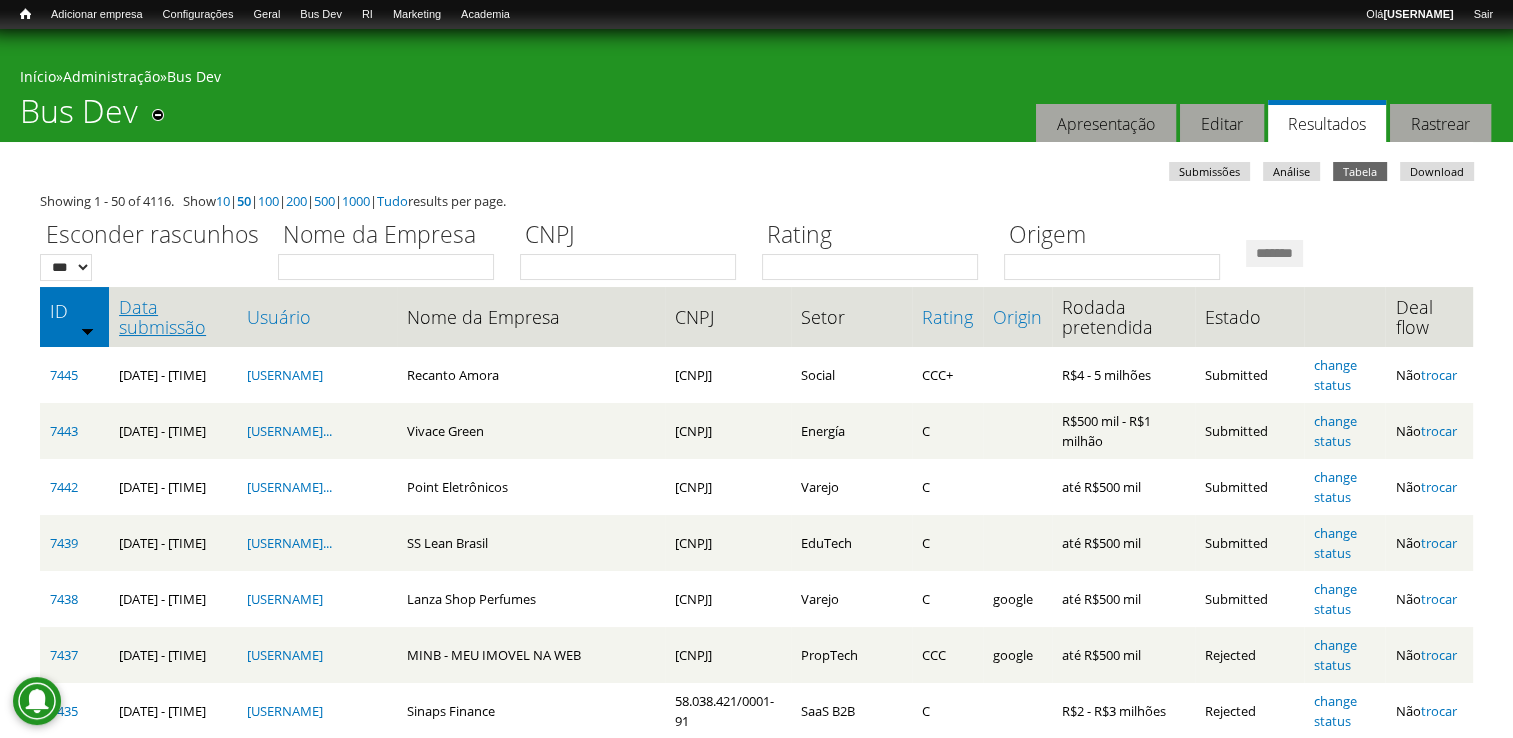 click on "Data submissão" at bounding box center [173, 317] 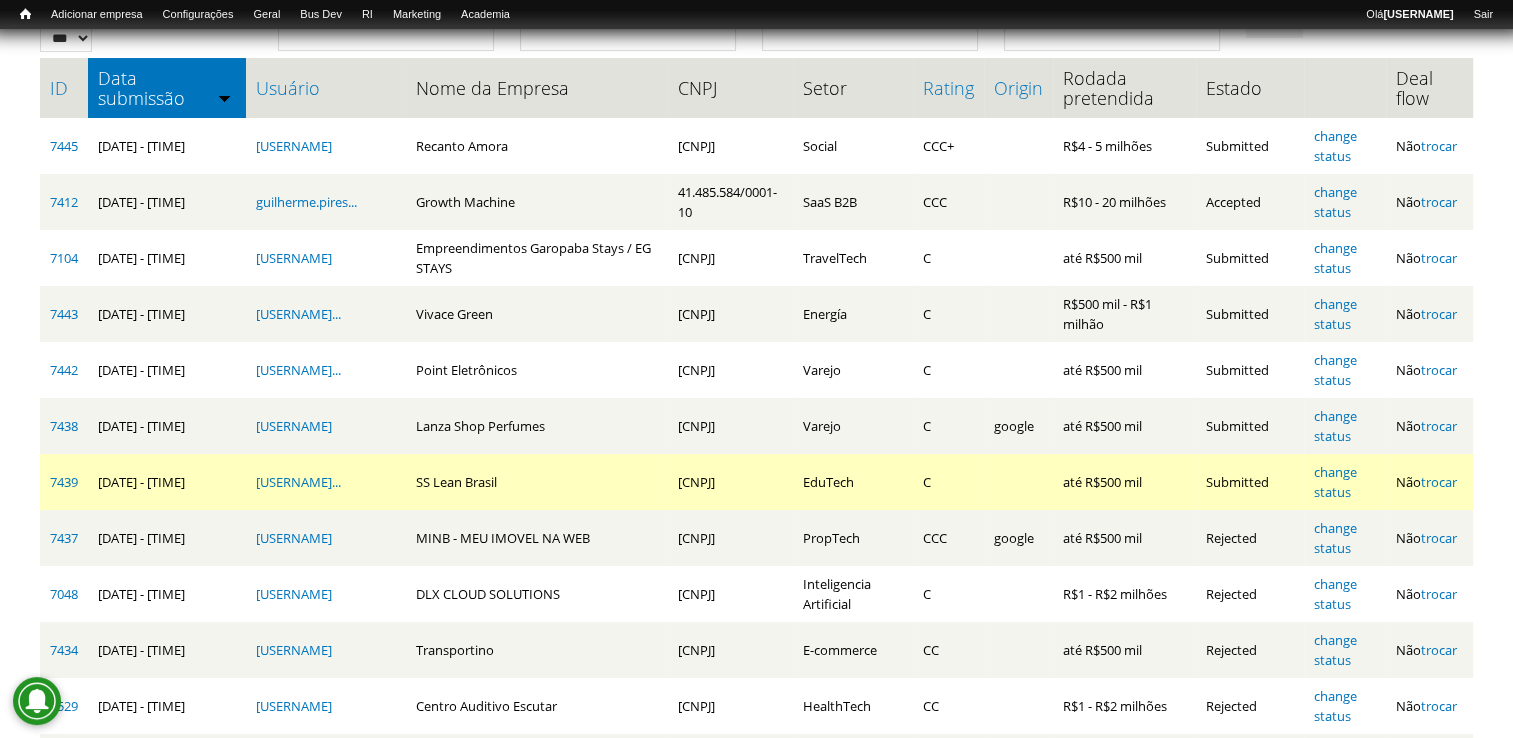 scroll, scrollTop: 200, scrollLeft: 0, axis: vertical 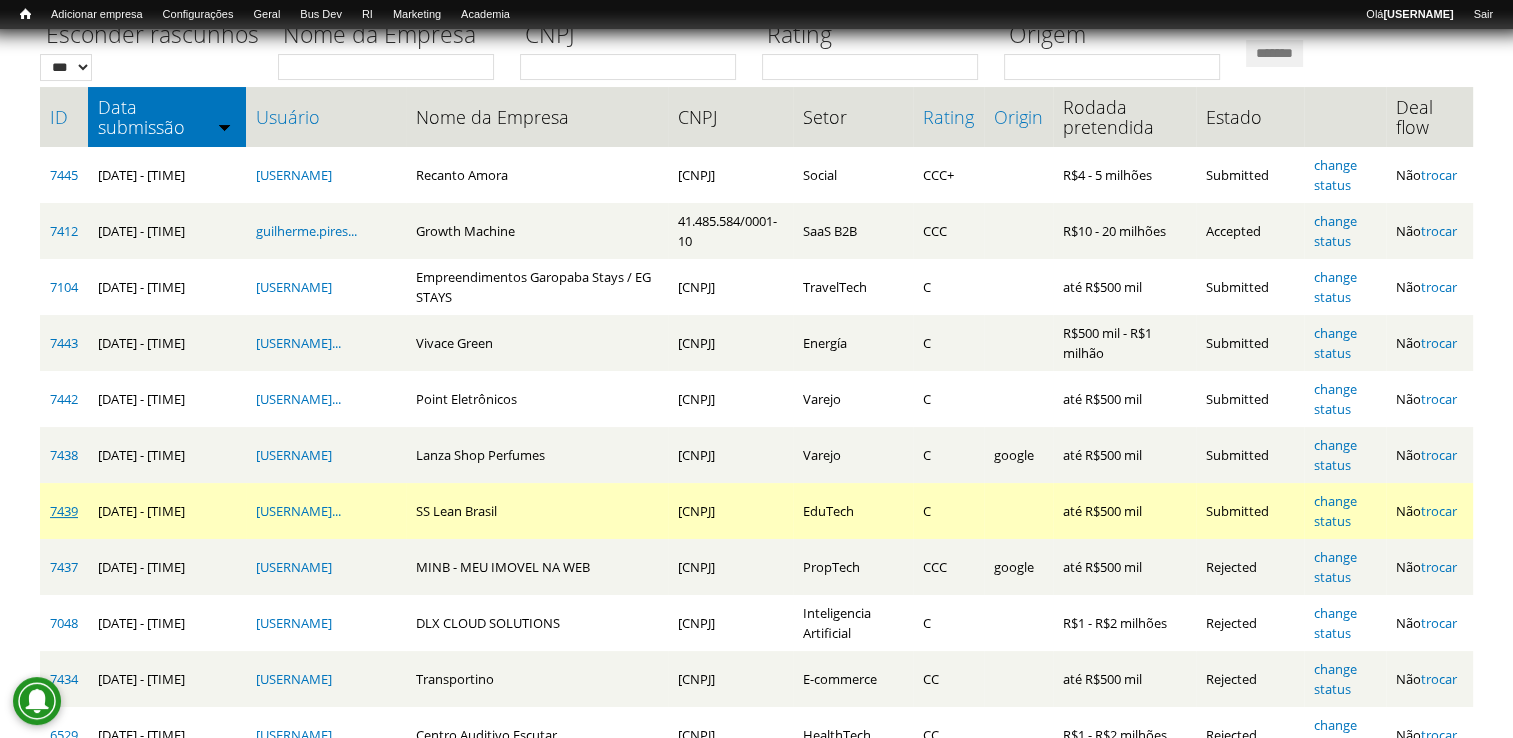 click on "7439" at bounding box center (64, 511) 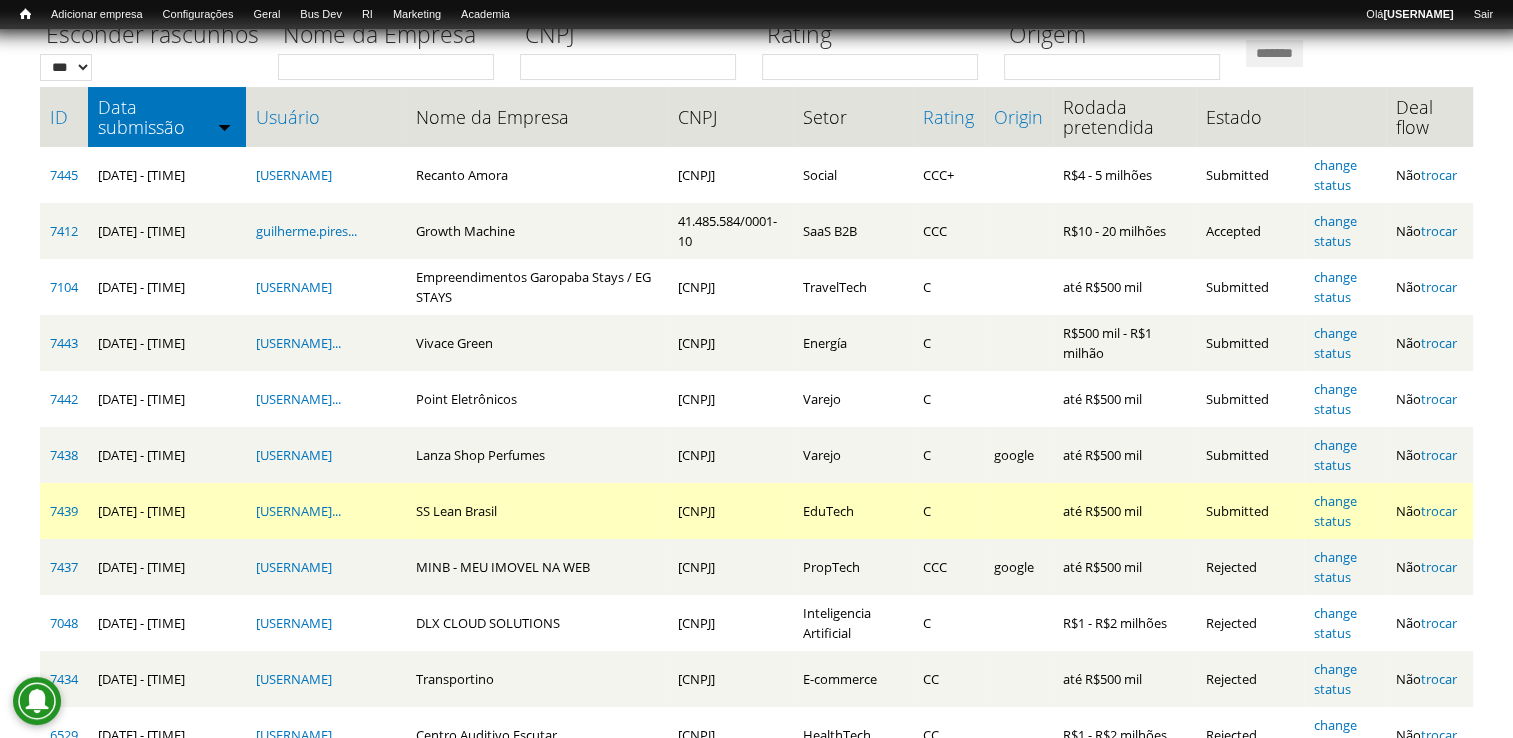 click on "change status" at bounding box center (1344, 511) 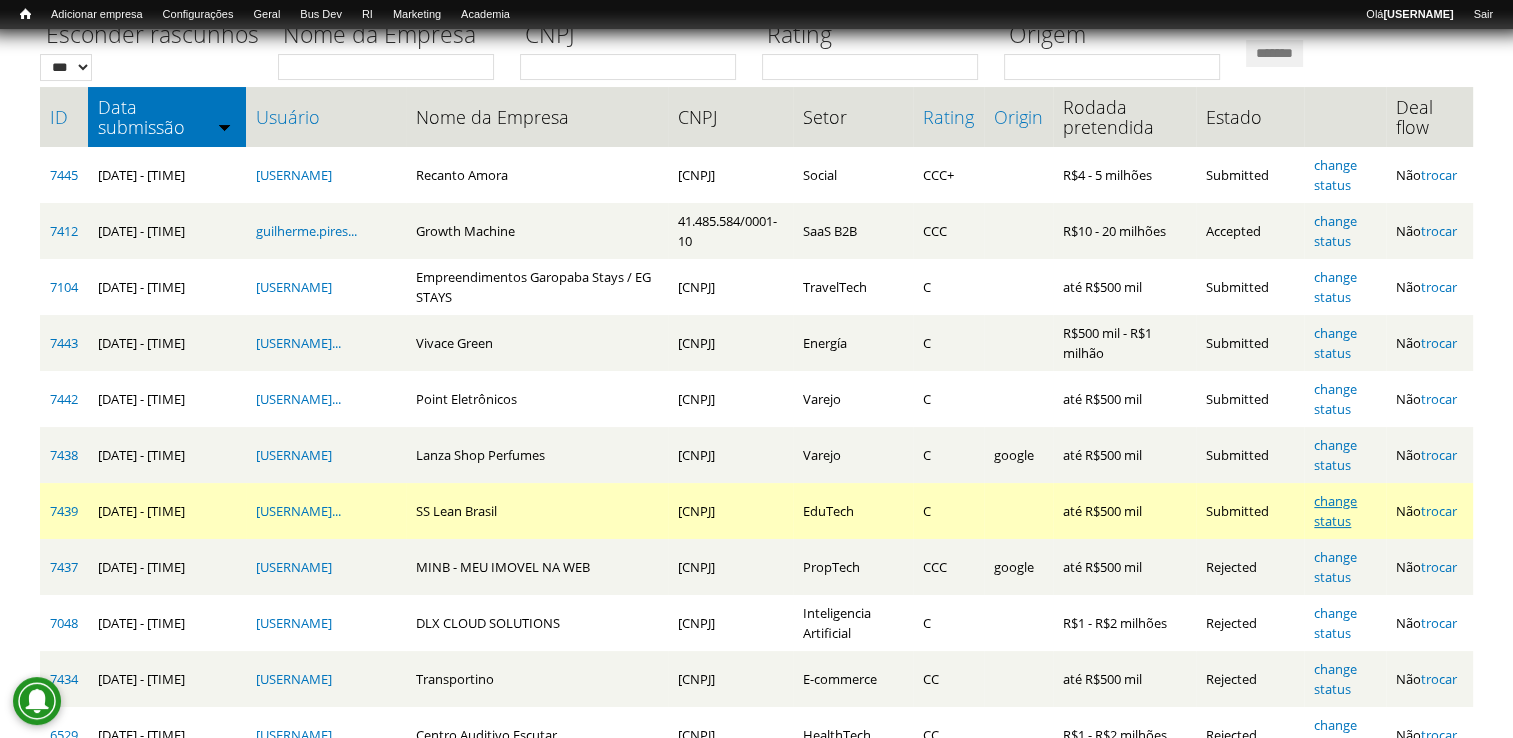click on "change status" at bounding box center [1335, 511] 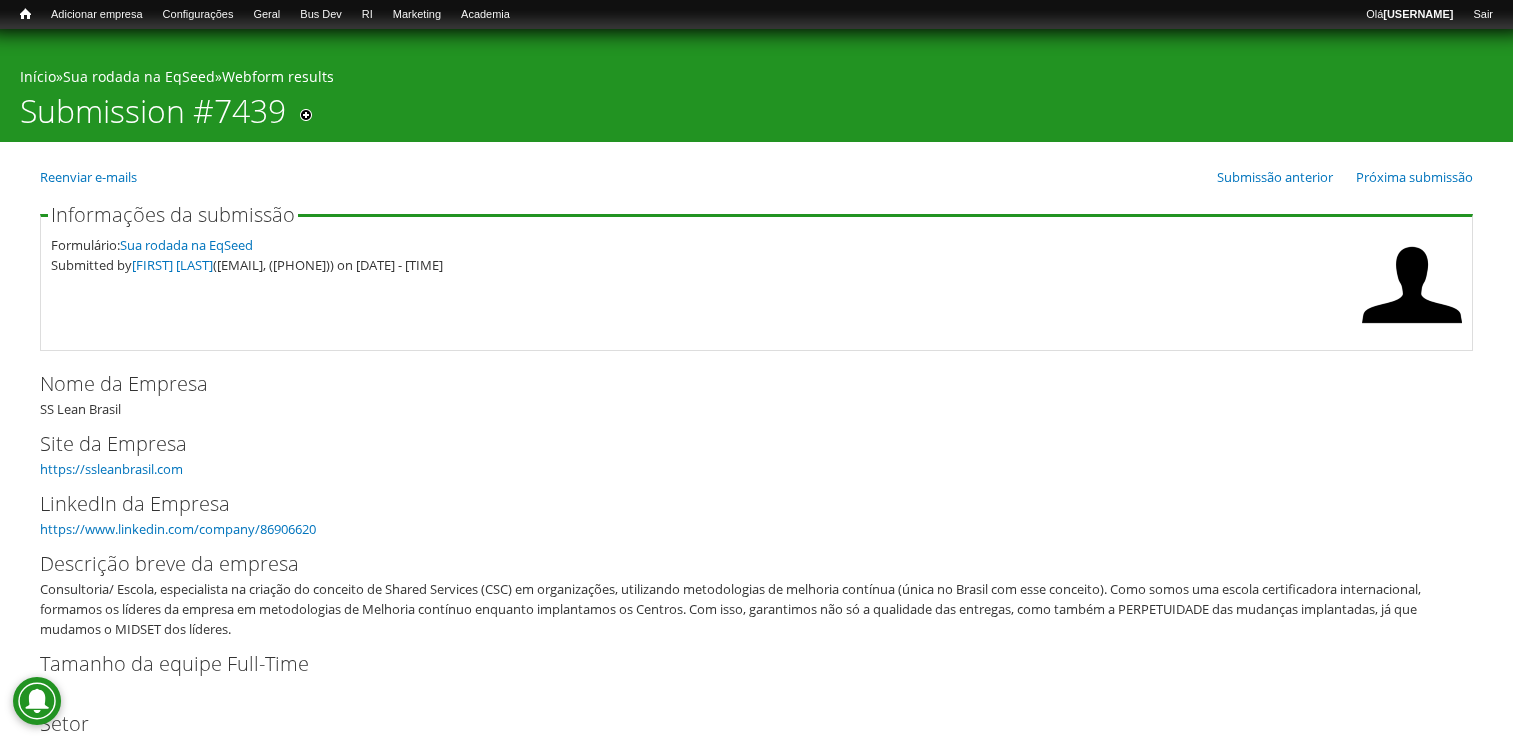 scroll, scrollTop: 0, scrollLeft: 0, axis: both 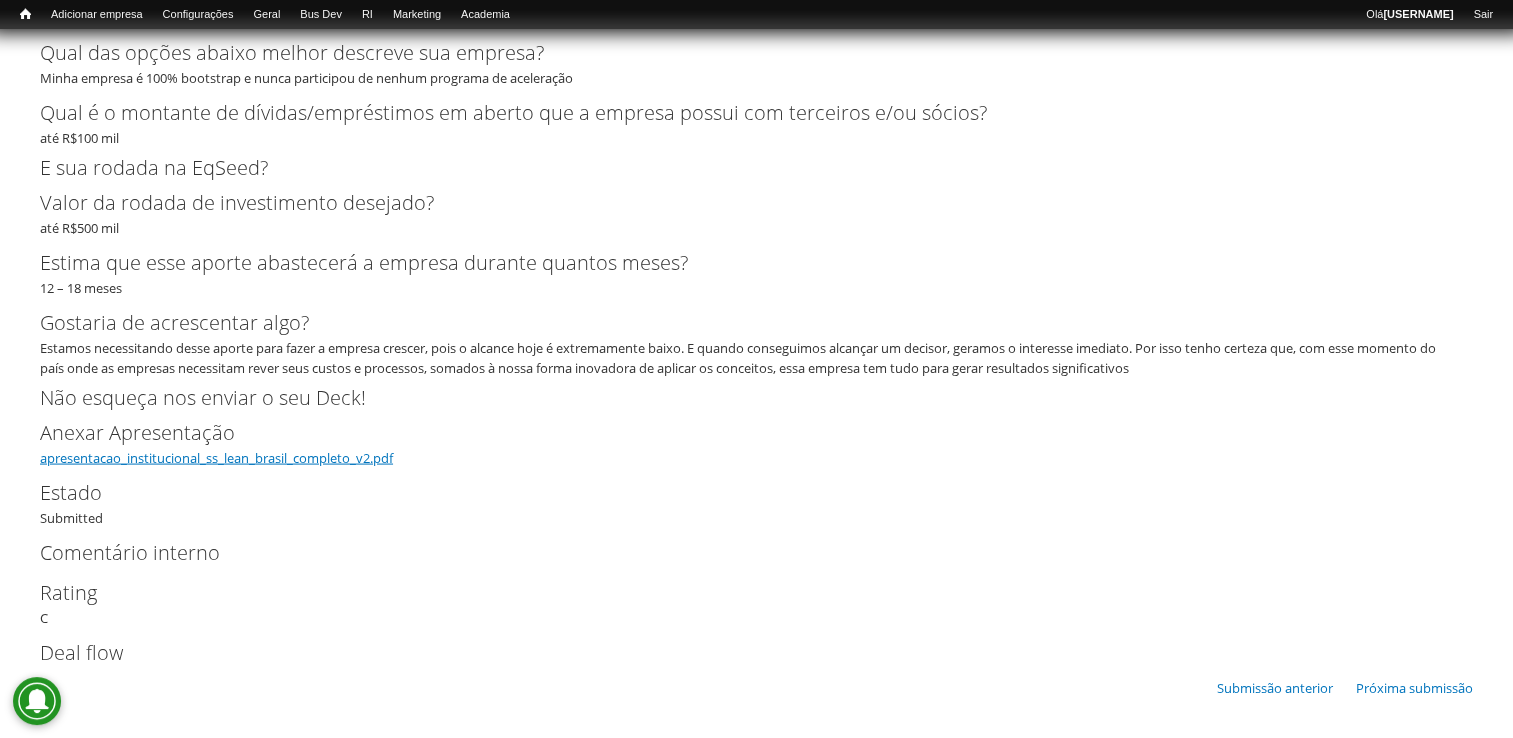 click on "apresentacao_institucional_ss_lean_brasil_completo_v2.pdf" at bounding box center (216, 458) 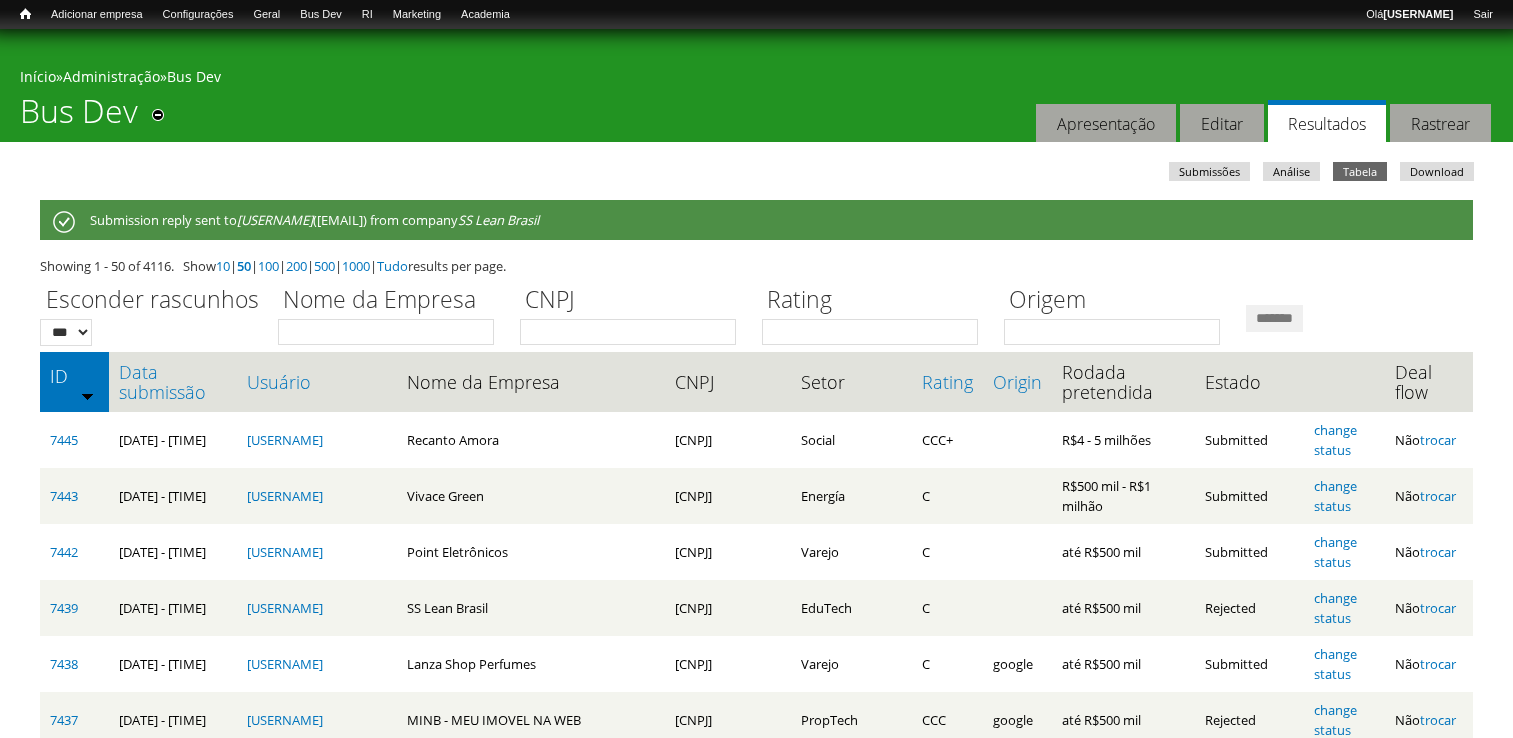 scroll, scrollTop: 0, scrollLeft: 0, axis: both 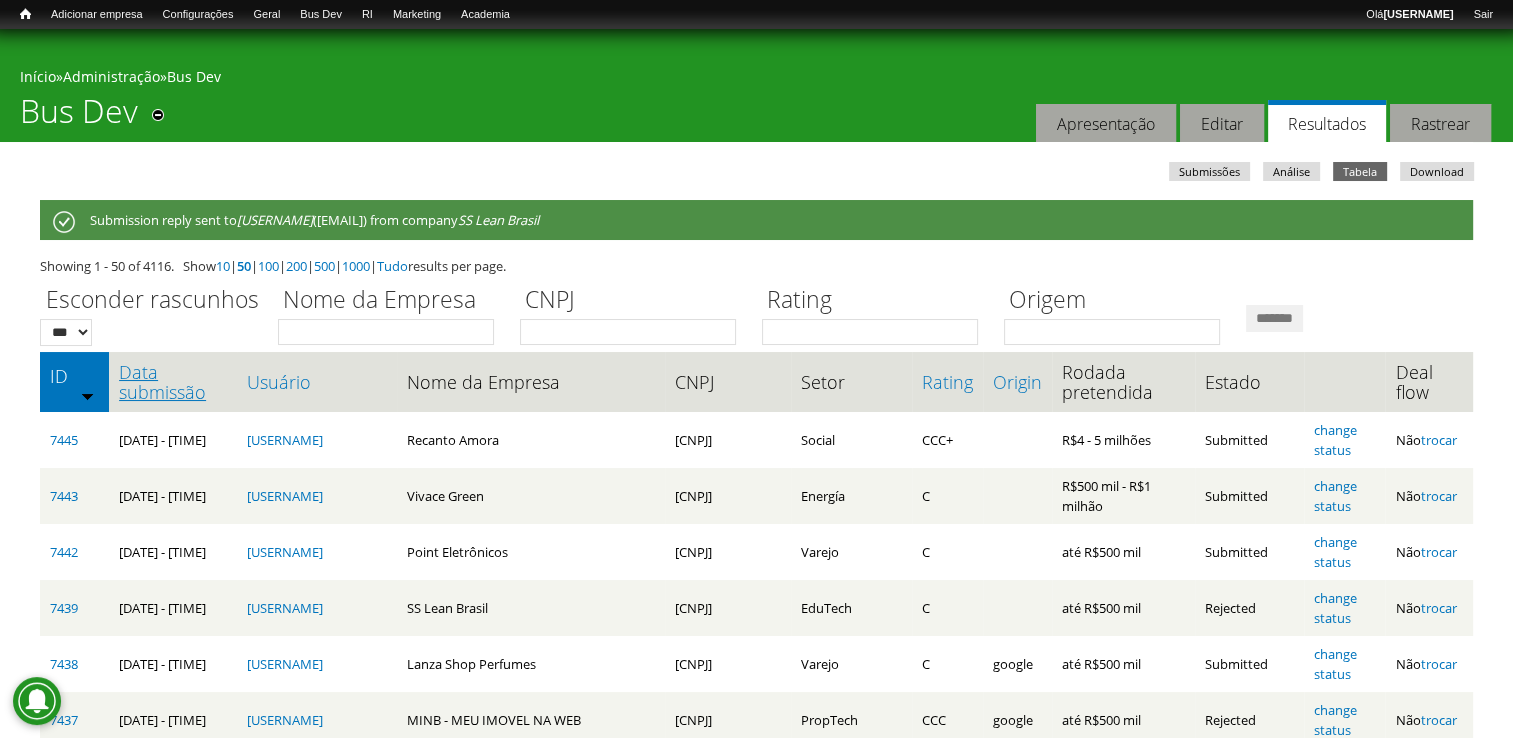 click on "Data submissão" at bounding box center (173, 382) 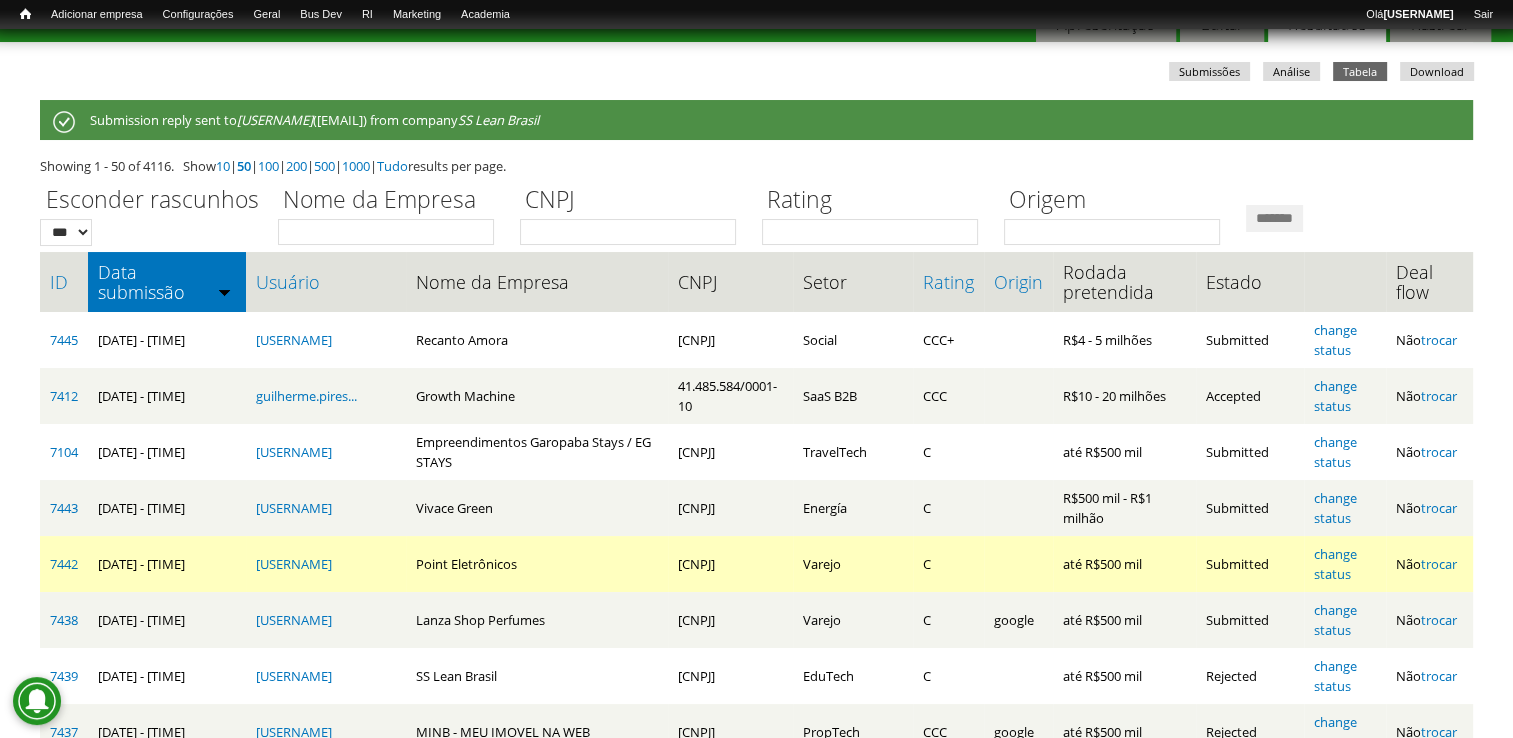 scroll, scrollTop: 400, scrollLeft: 0, axis: vertical 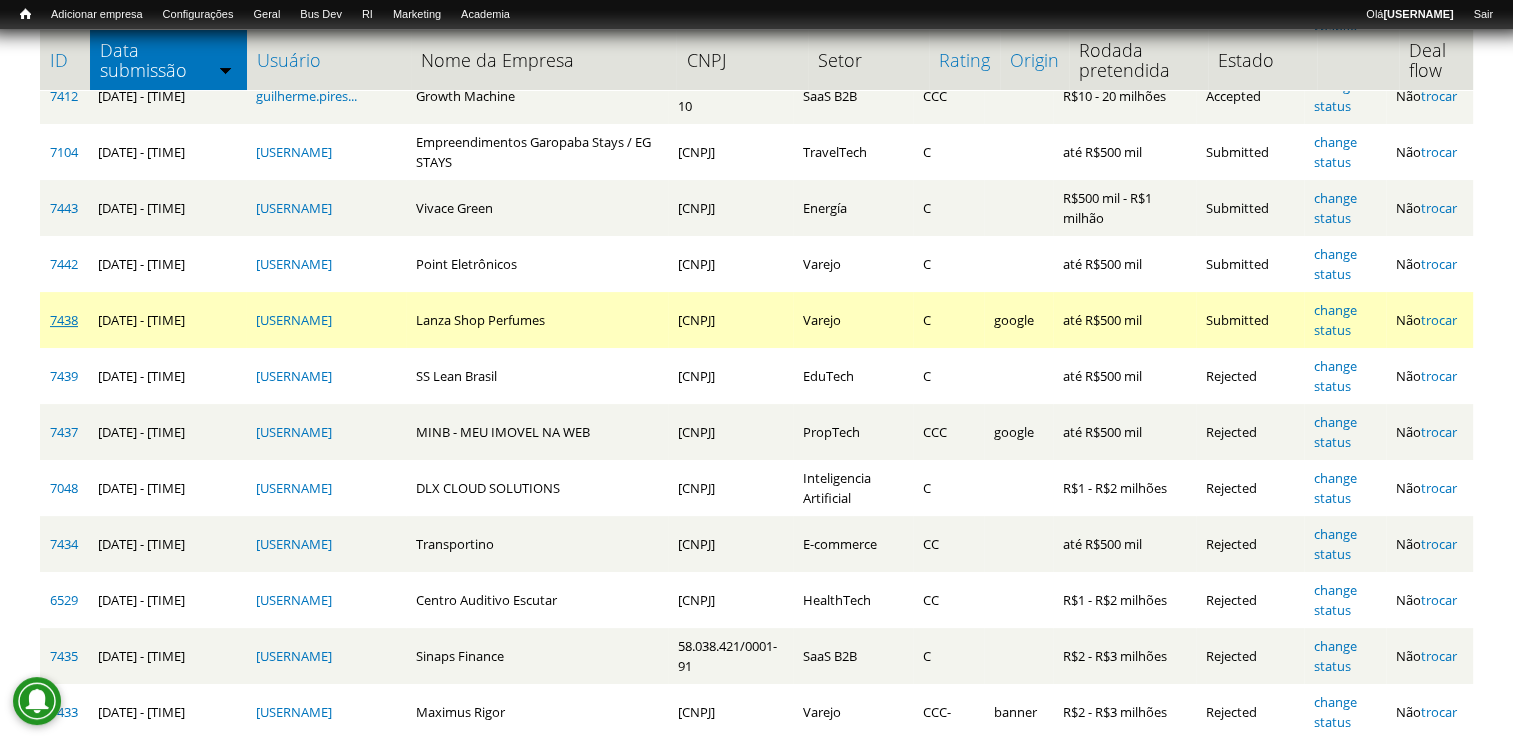 click on "7438" at bounding box center [64, 320] 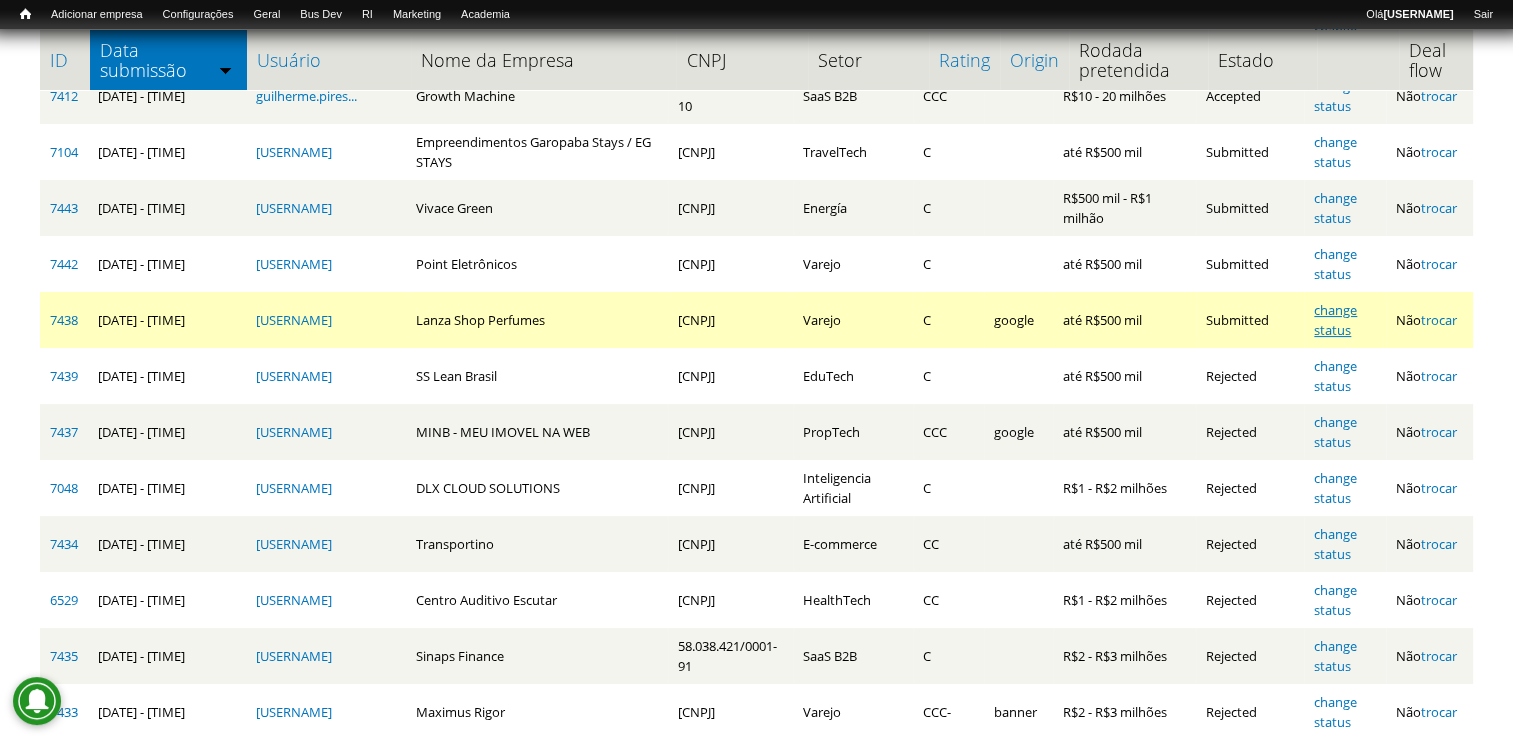 click on "change status" at bounding box center (1335, 320) 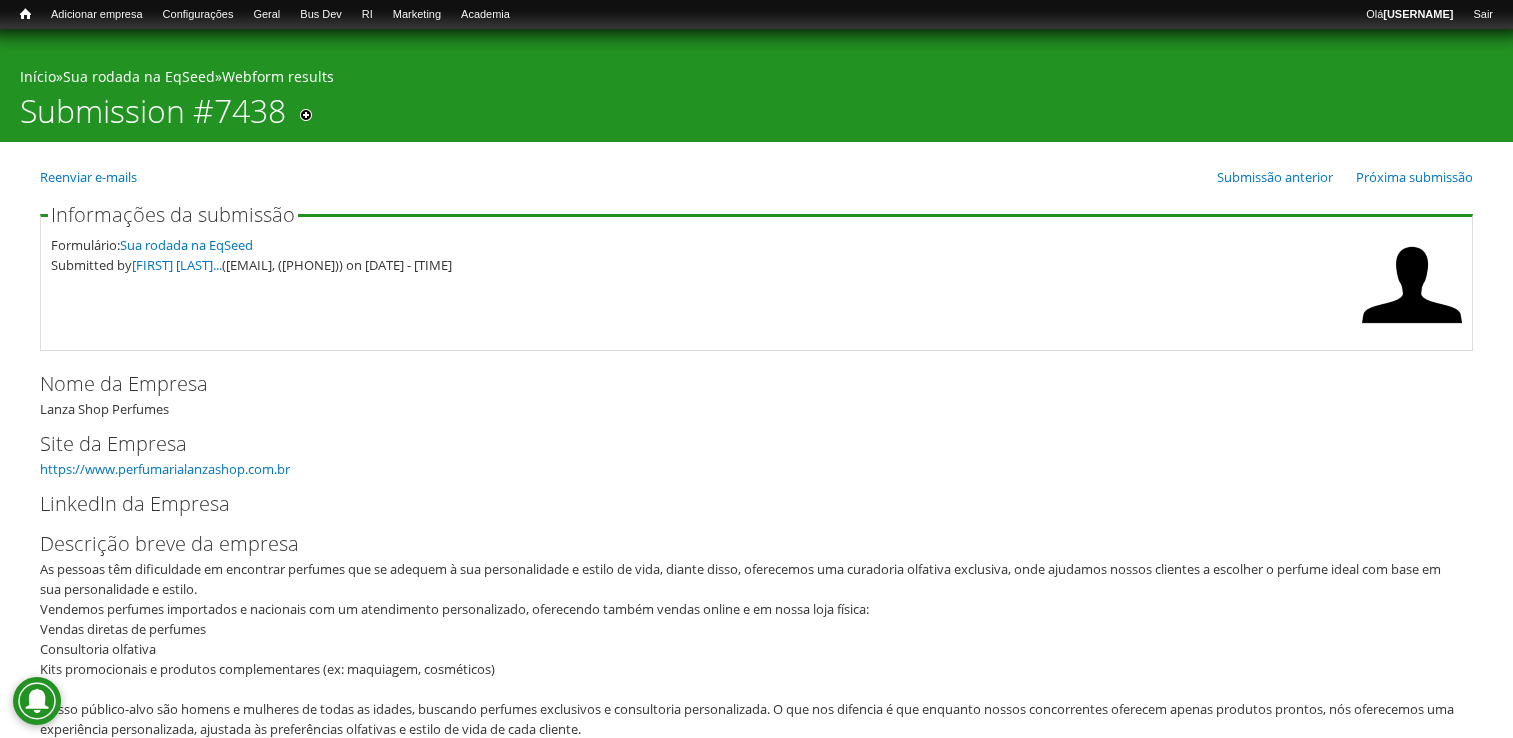 scroll, scrollTop: 0, scrollLeft: 0, axis: both 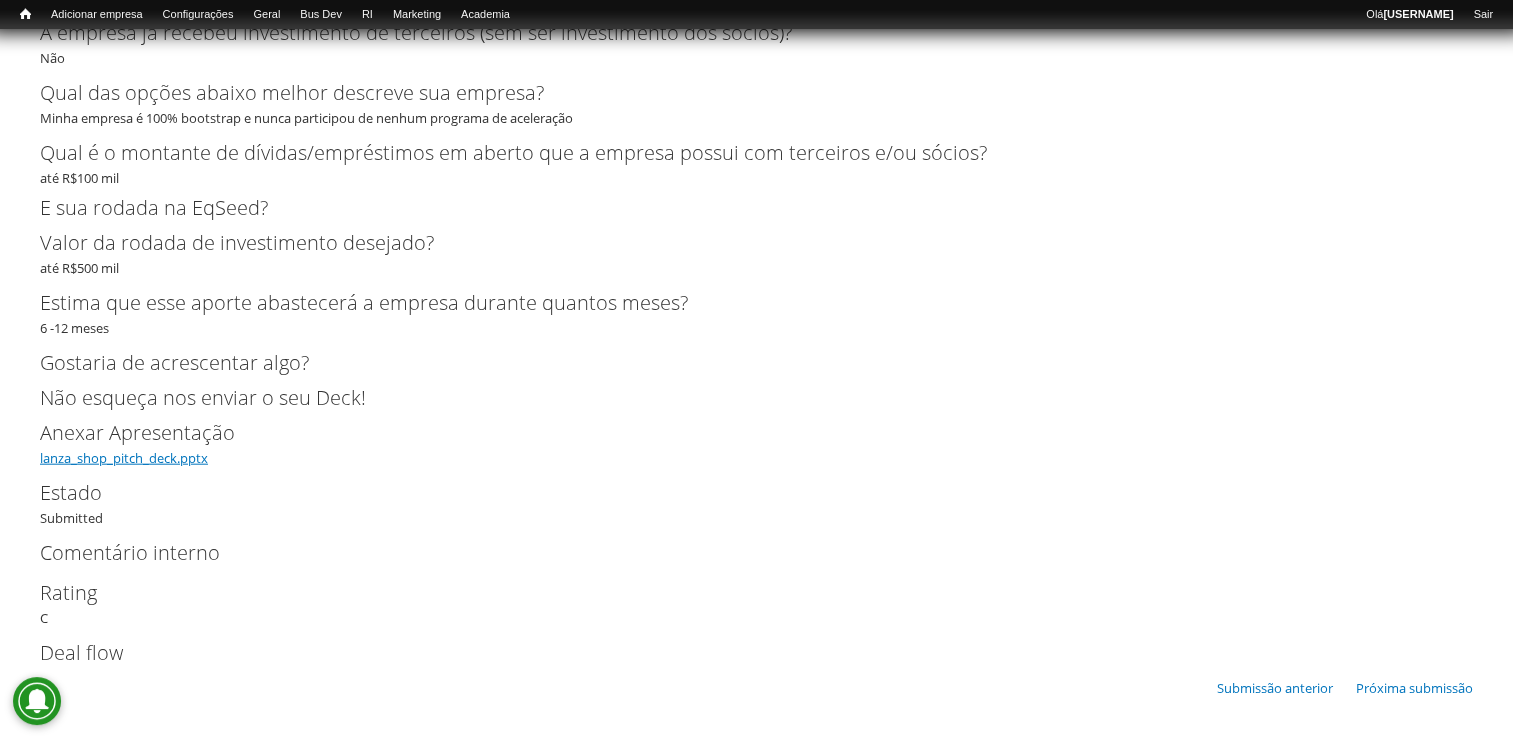 click on "lanza_shop_pitch_deck.pptx" at bounding box center (124, 458) 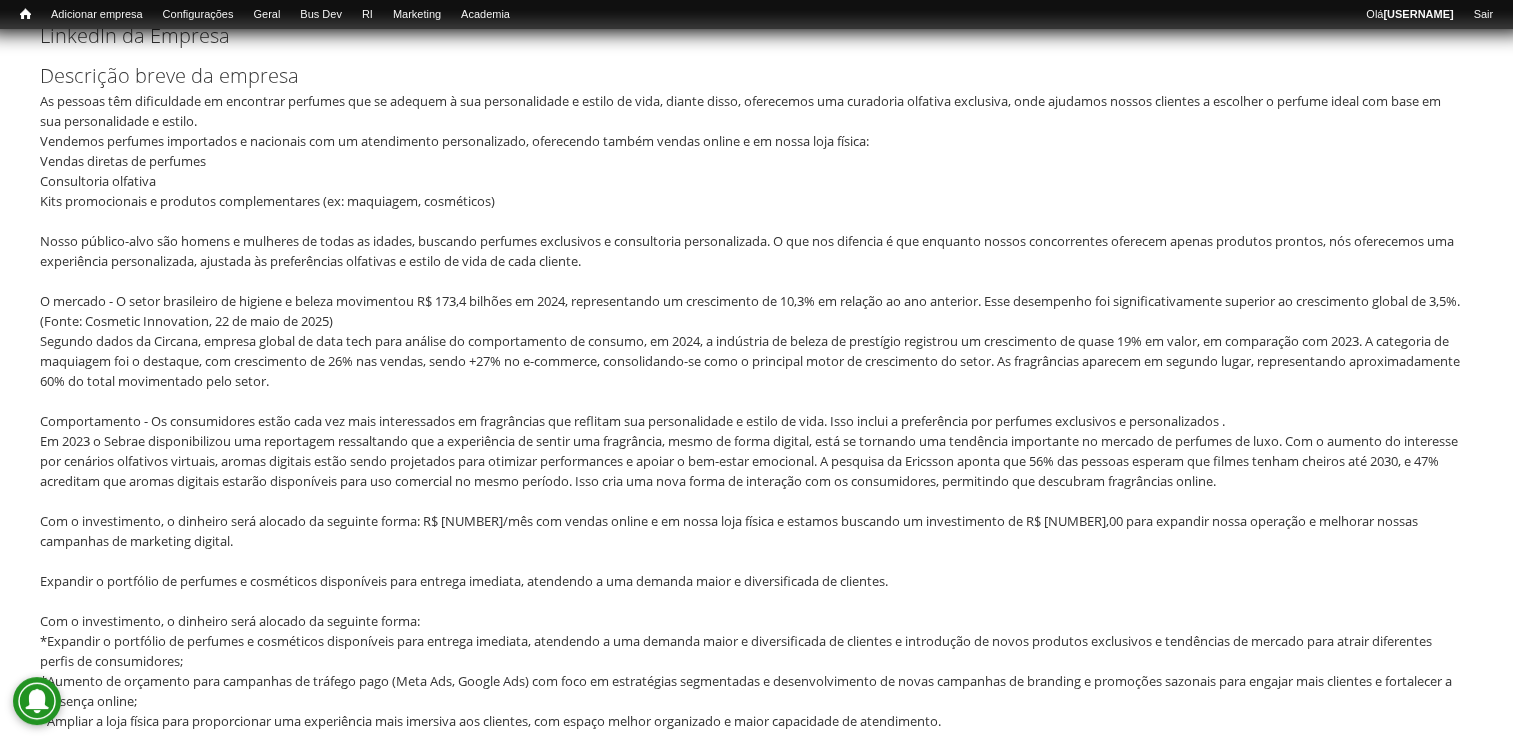 scroll, scrollTop: 352, scrollLeft: 0, axis: vertical 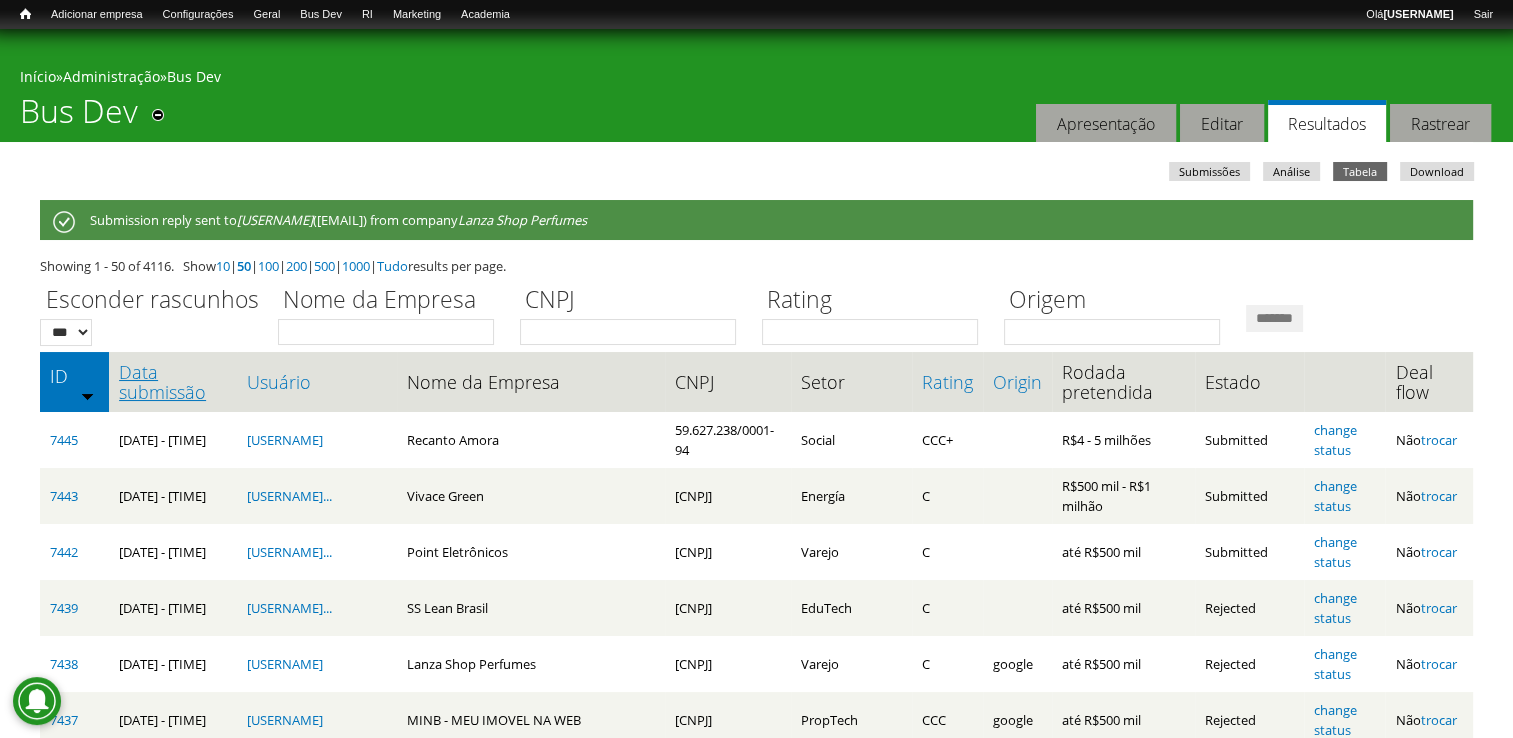 click on "Data submissão" at bounding box center (173, 382) 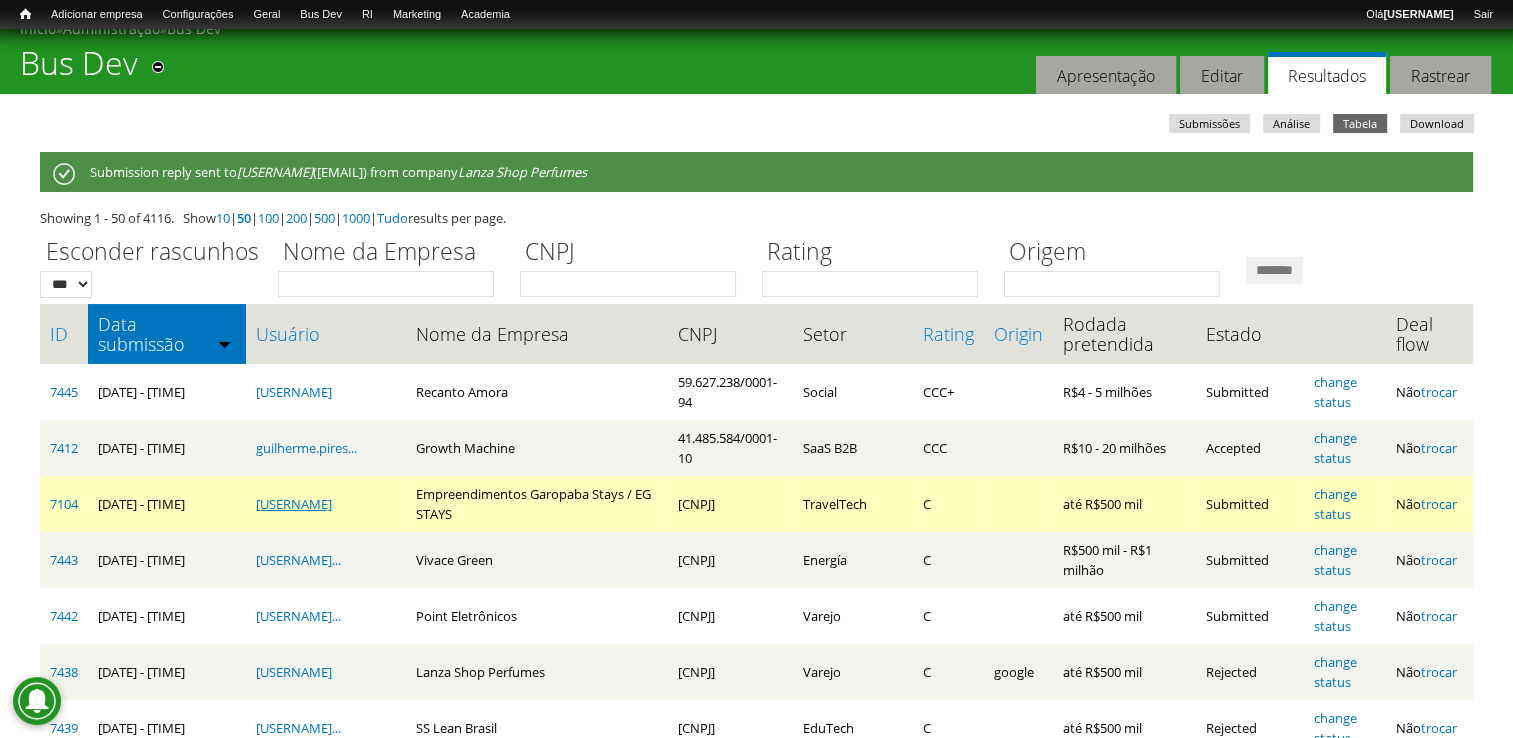 scroll, scrollTop: 300, scrollLeft: 0, axis: vertical 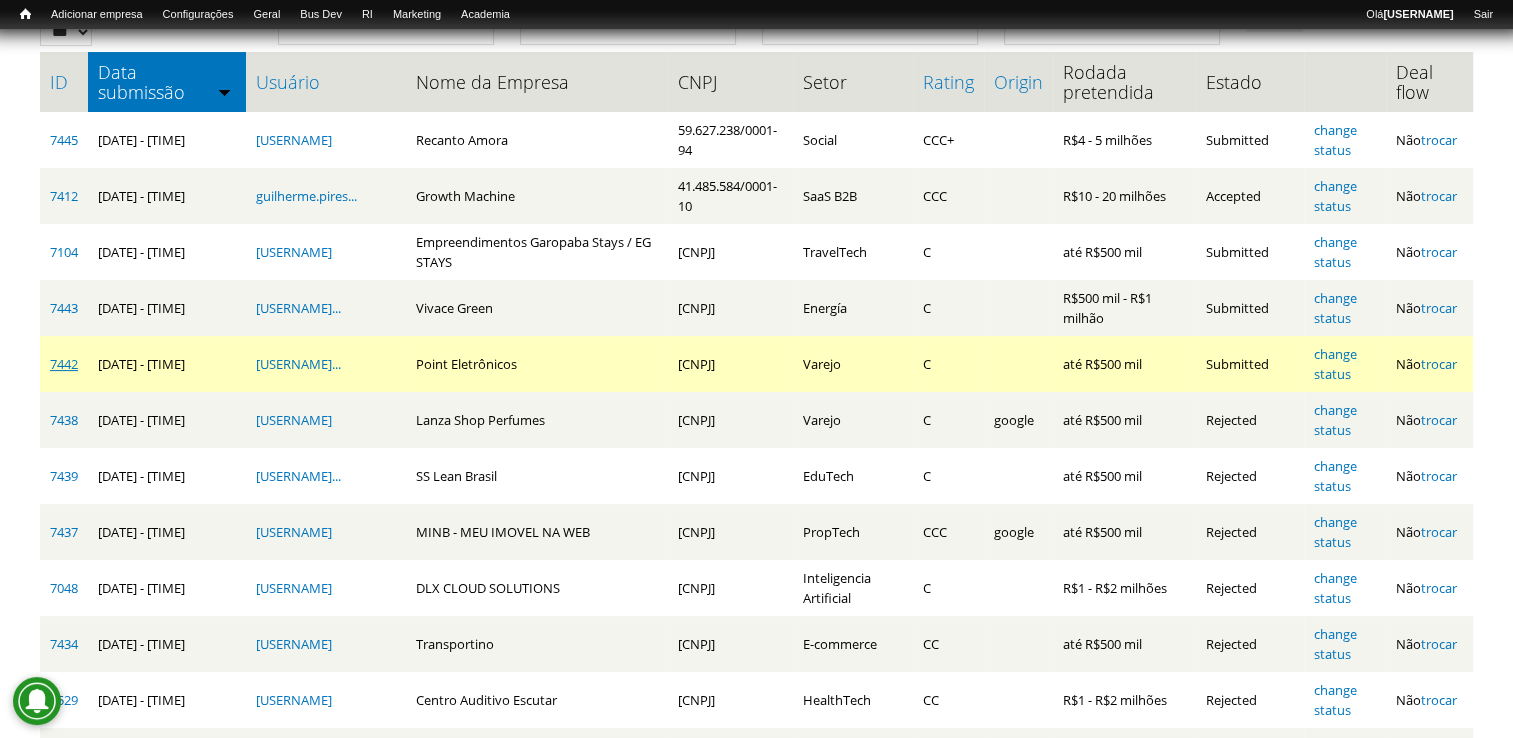 click on "7442" at bounding box center (64, 364) 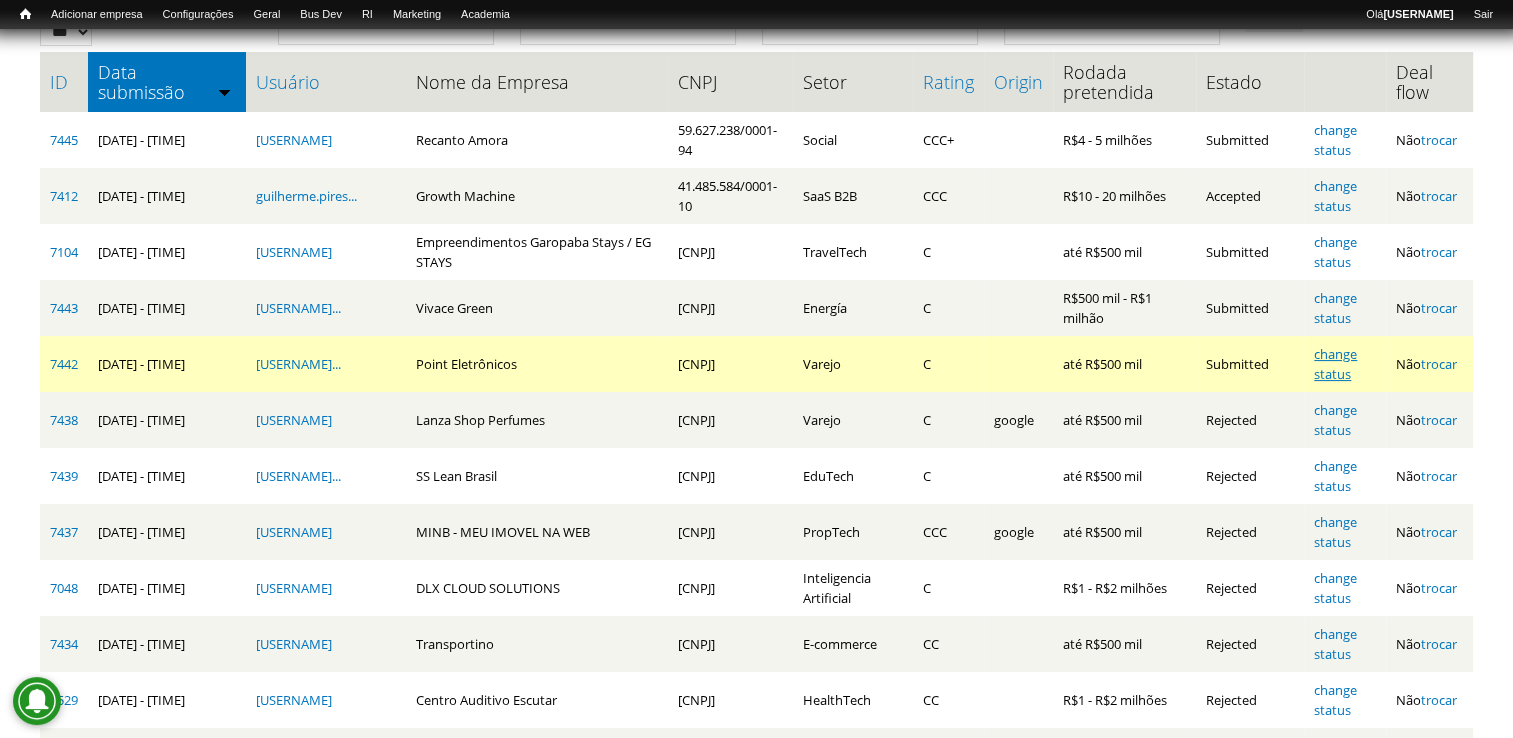 click on "change status" at bounding box center (1335, 364) 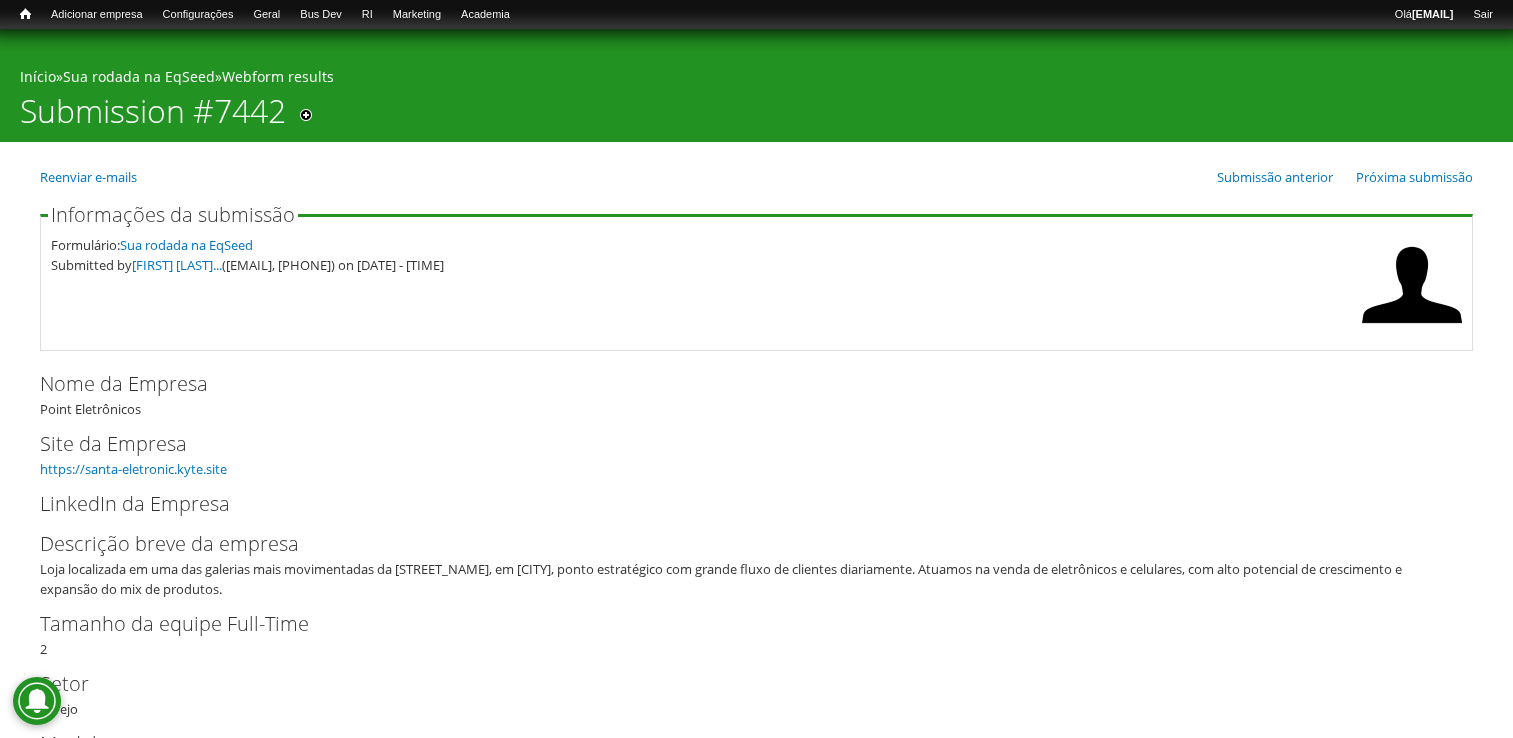 scroll, scrollTop: 0, scrollLeft: 0, axis: both 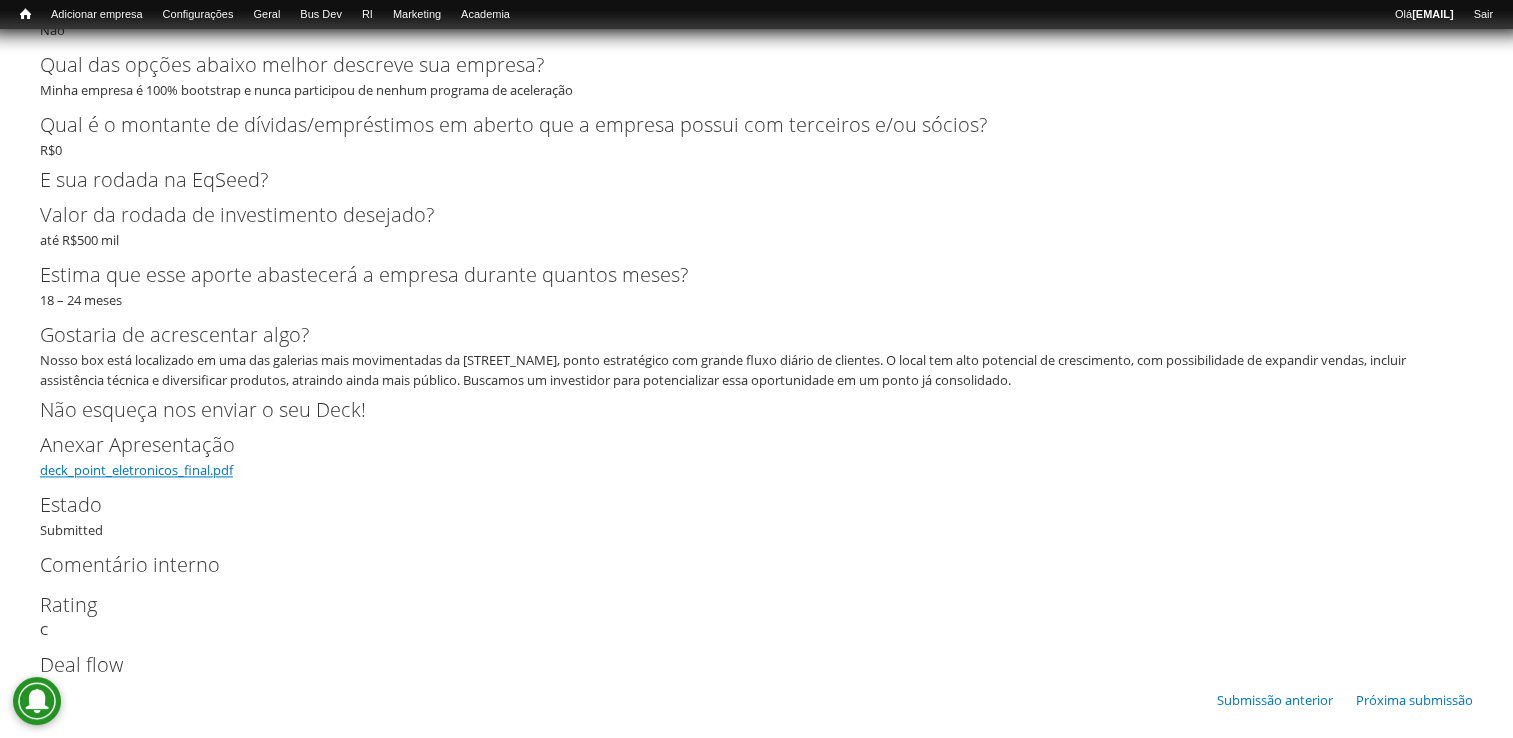 click on "deck_point_eletronicos_final.pdf" at bounding box center [136, 470] 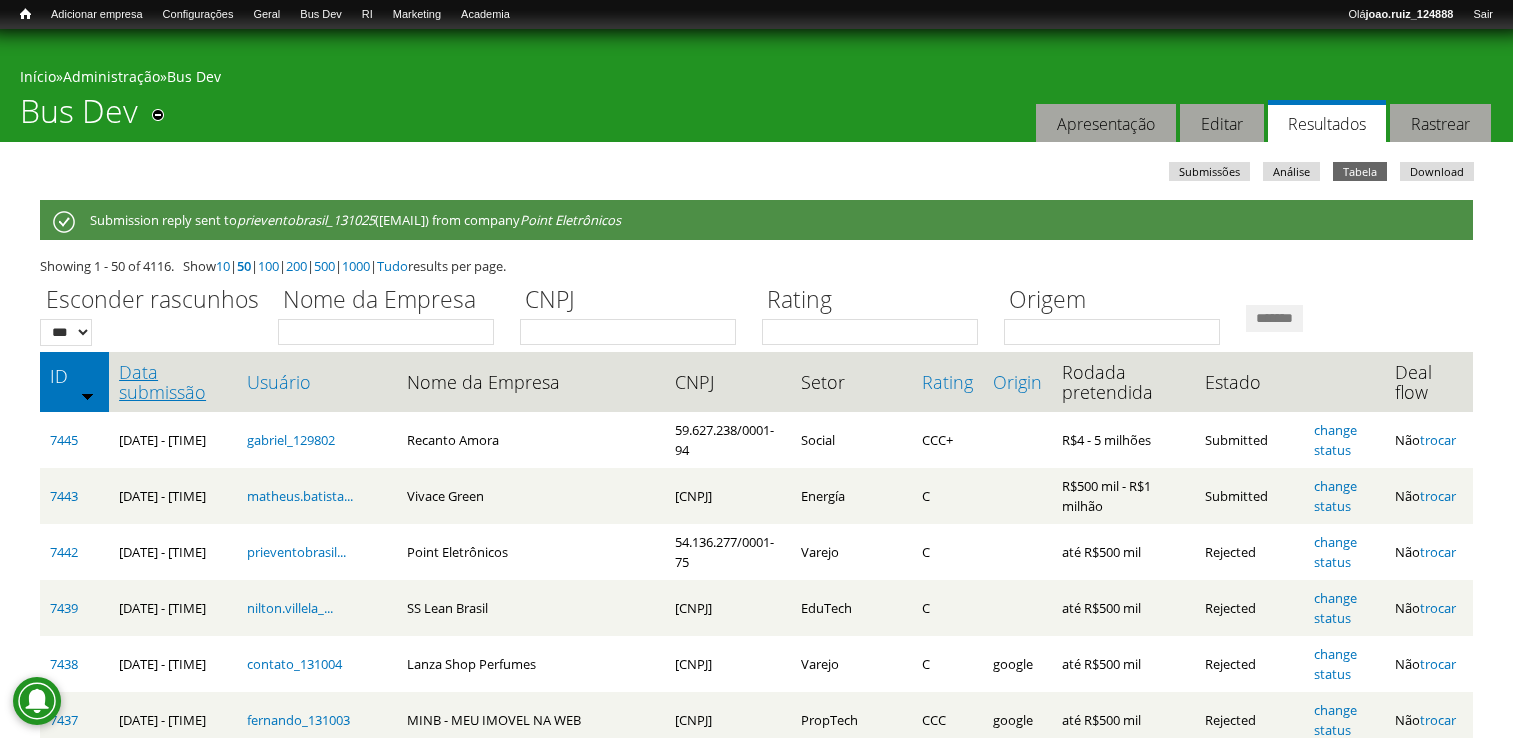 scroll, scrollTop: 0, scrollLeft: 0, axis: both 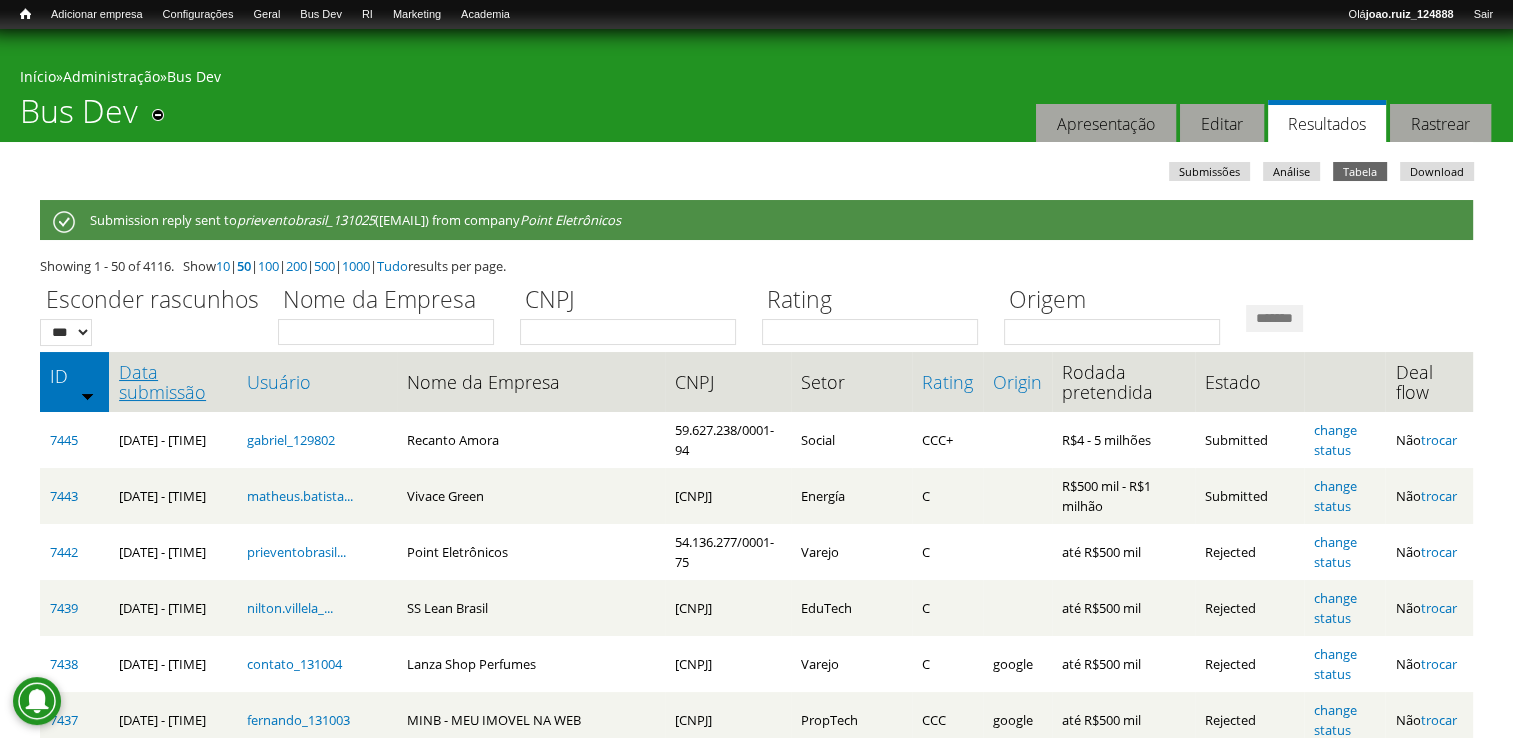 drag, startPoint x: 168, startPoint y: 390, endPoint x: 144, endPoint y: 380, distance: 26 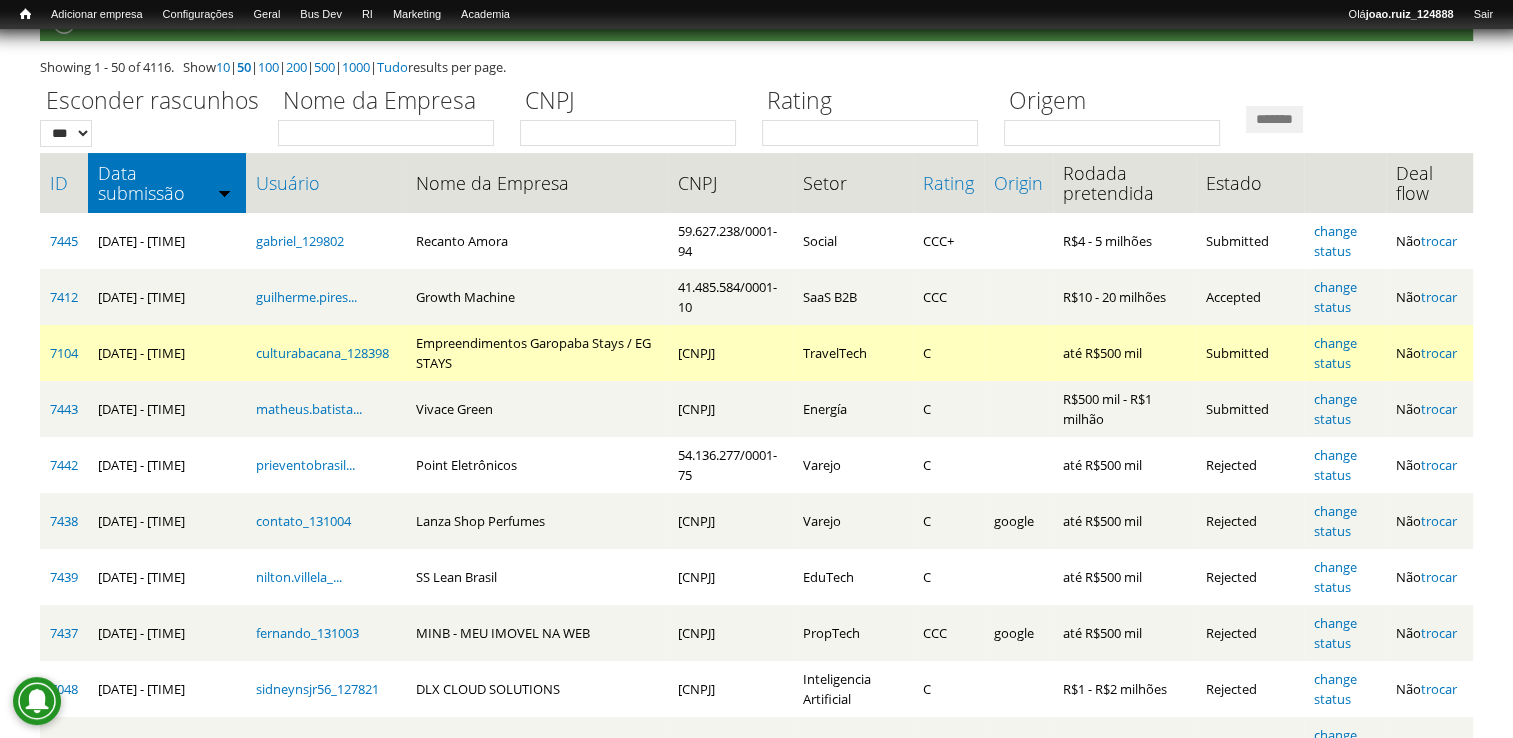scroll, scrollTop: 200, scrollLeft: 0, axis: vertical 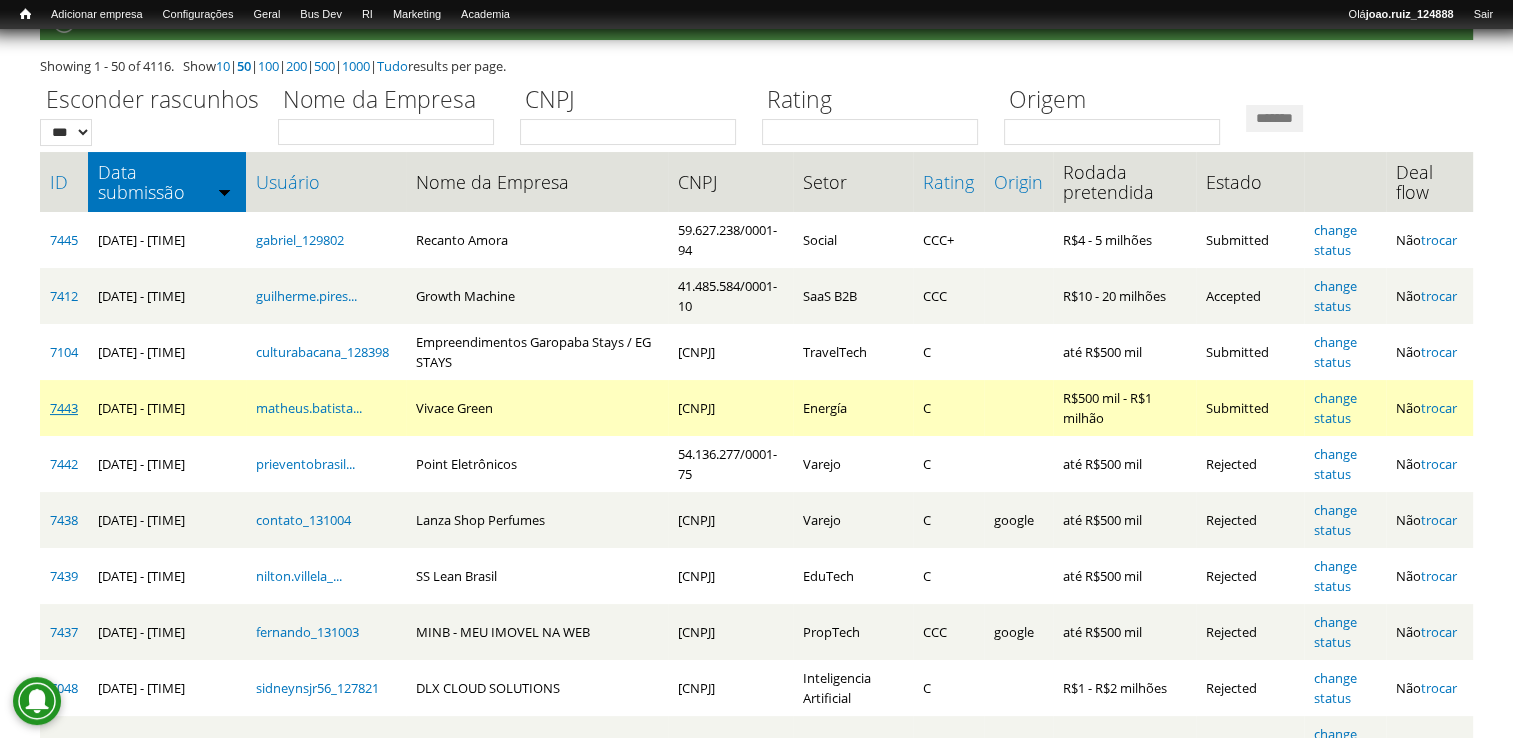 click on "7443" at bounding box center [64, 408] 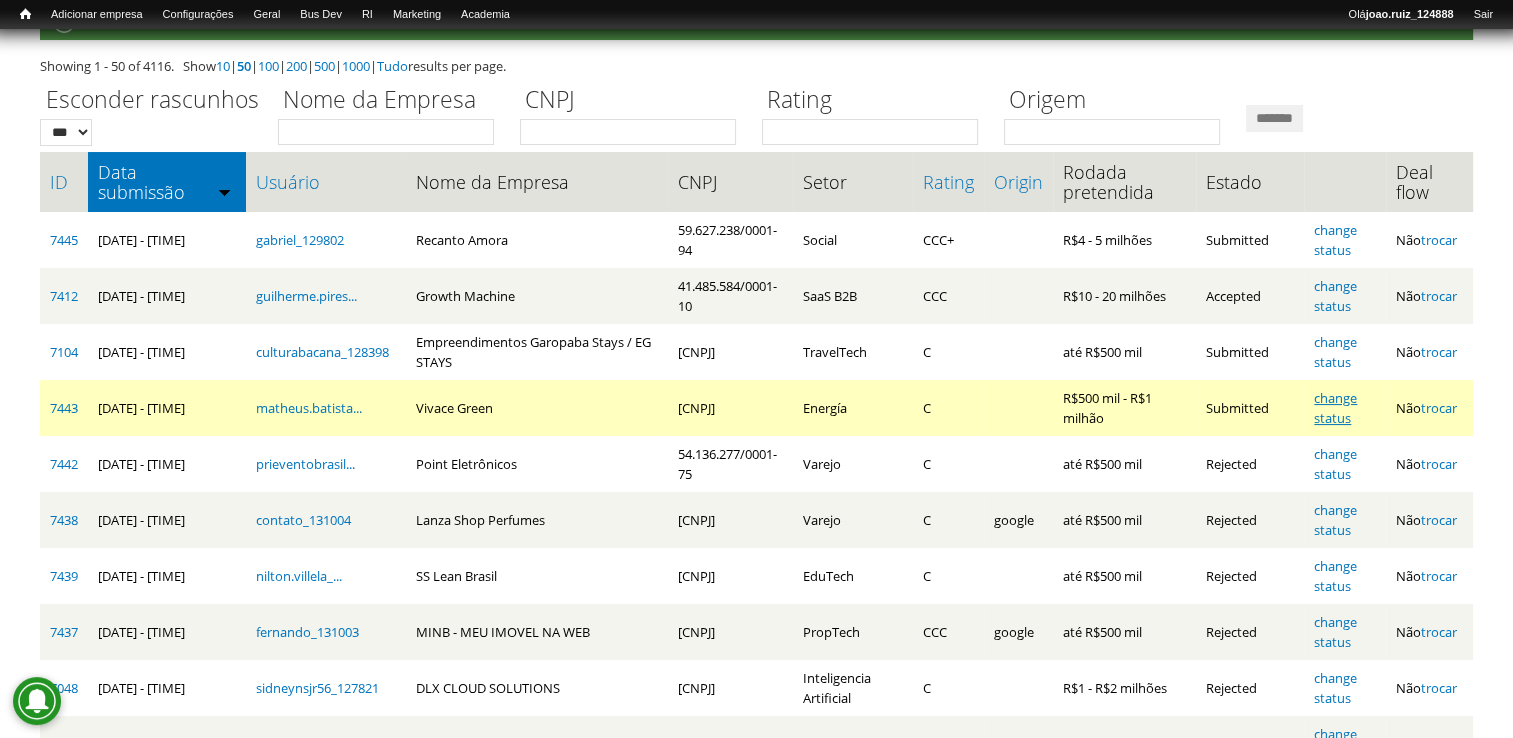 click on "change status" at bounding box center (1335, 408) 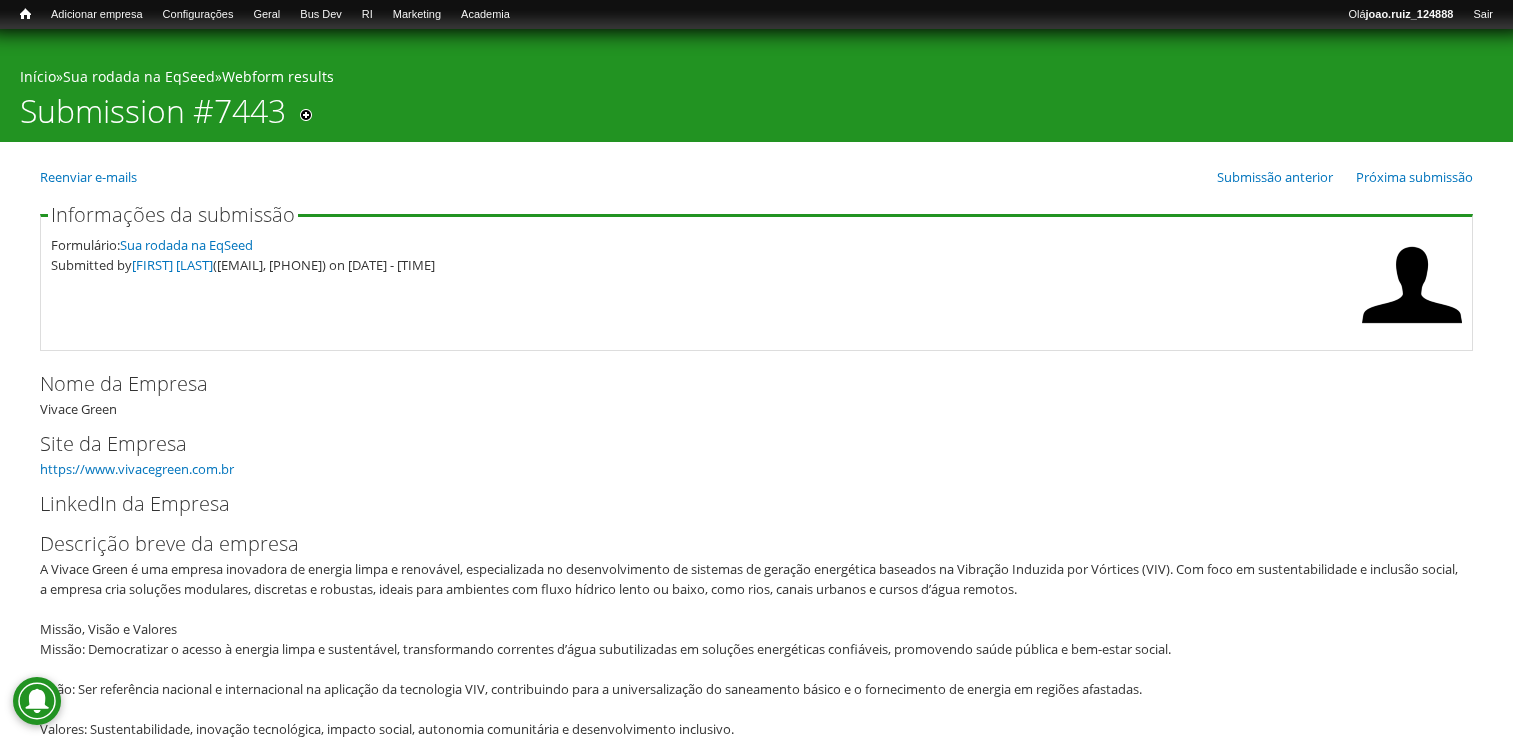 scroll, scrollTop: 118, scrollLeft: 0, axis: vertical 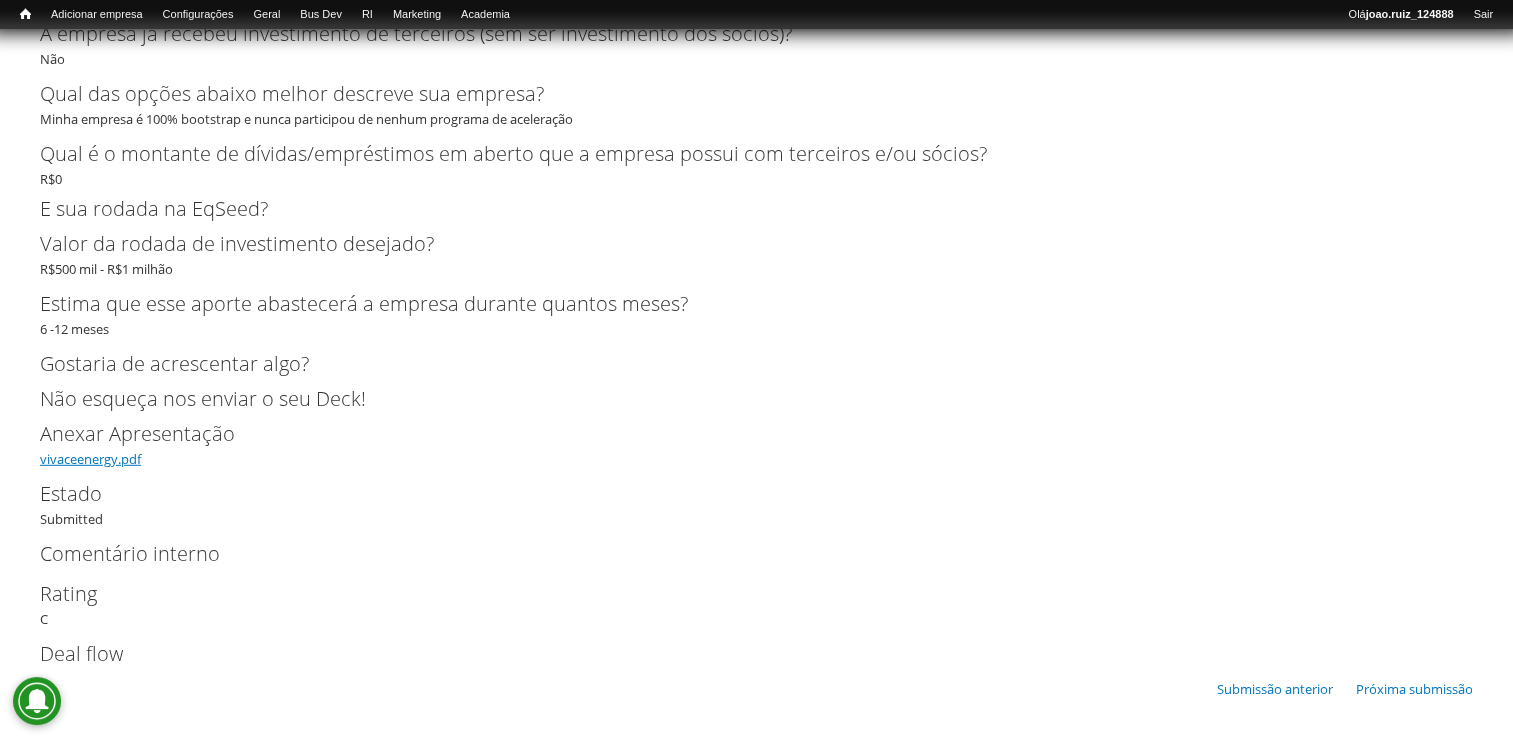 click on "vivaceenergy.pdf" at bounding box center (90, 459) 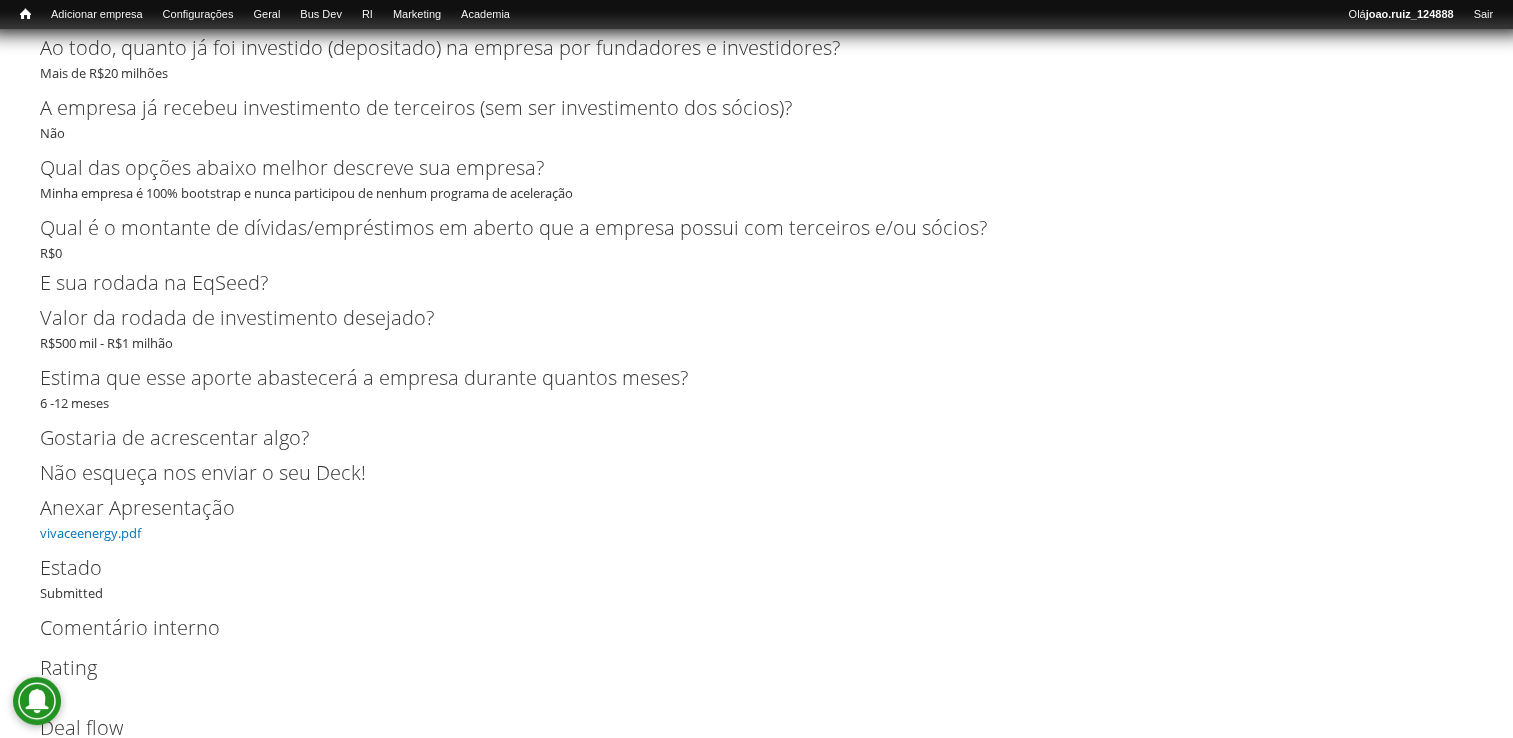 scroll, scrollTop: 5594, scrollLeft: 0, axis: vertical 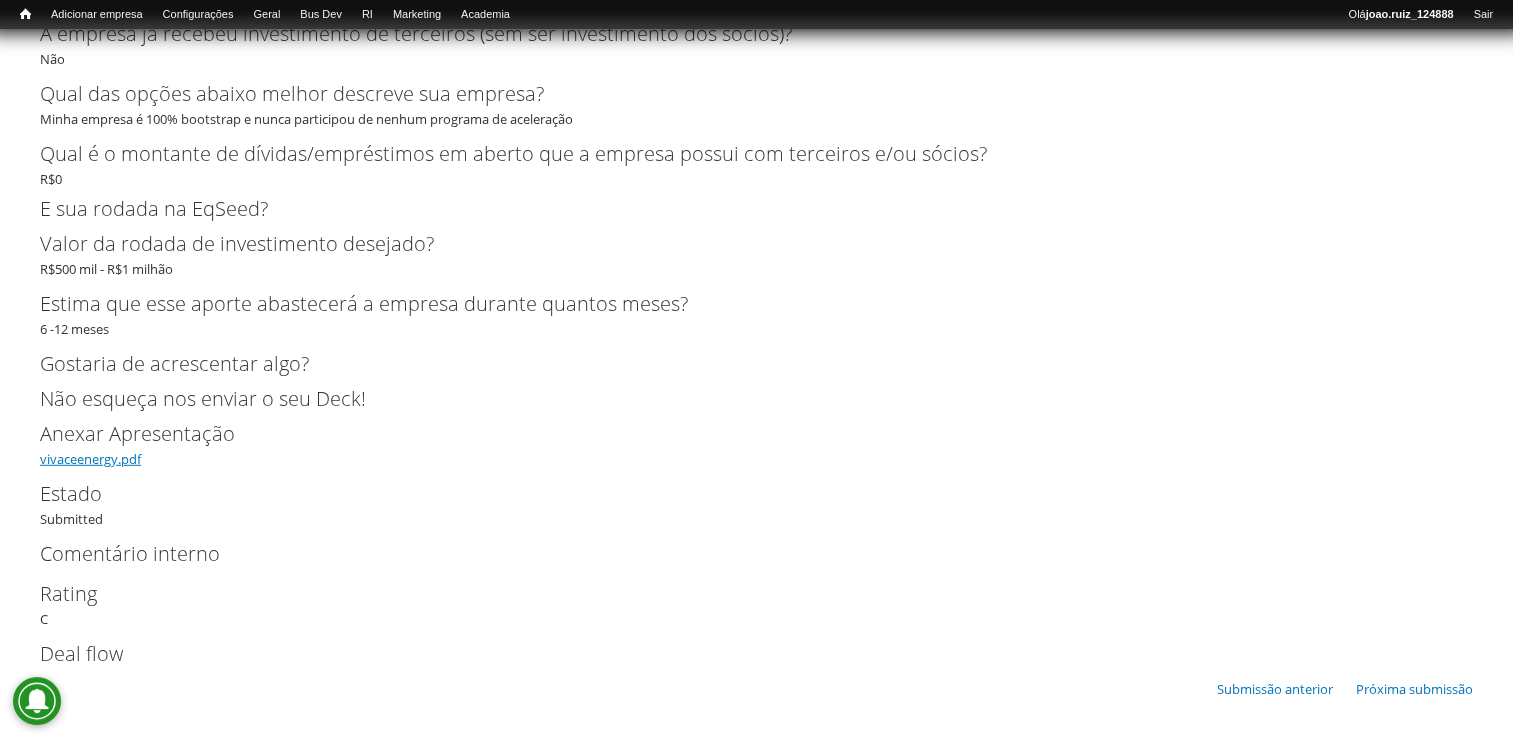 click on "vivaceenergy.pdf" at bounding box center [90, 459] 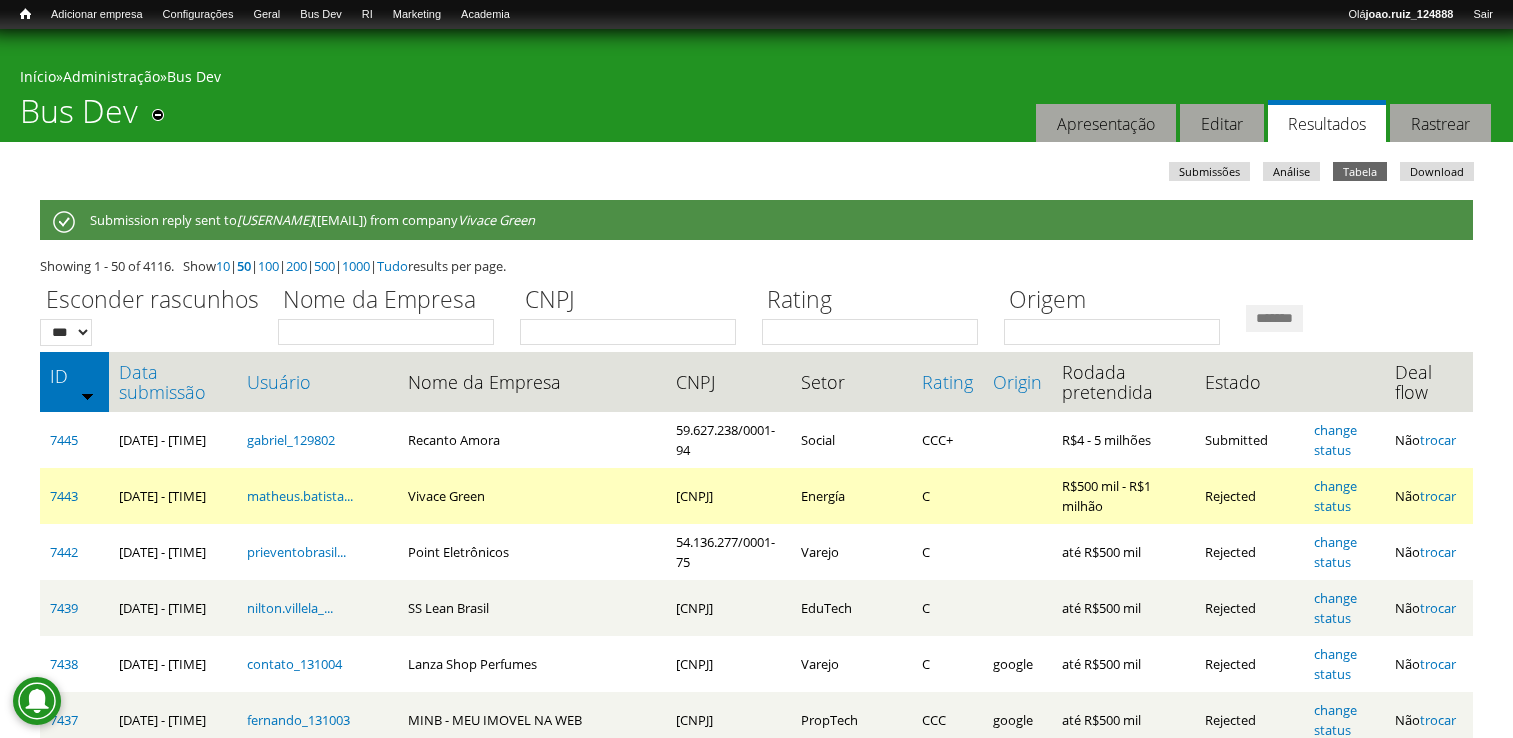 scroll, scrollTop: 0, scrollLeft: 0, axis: both 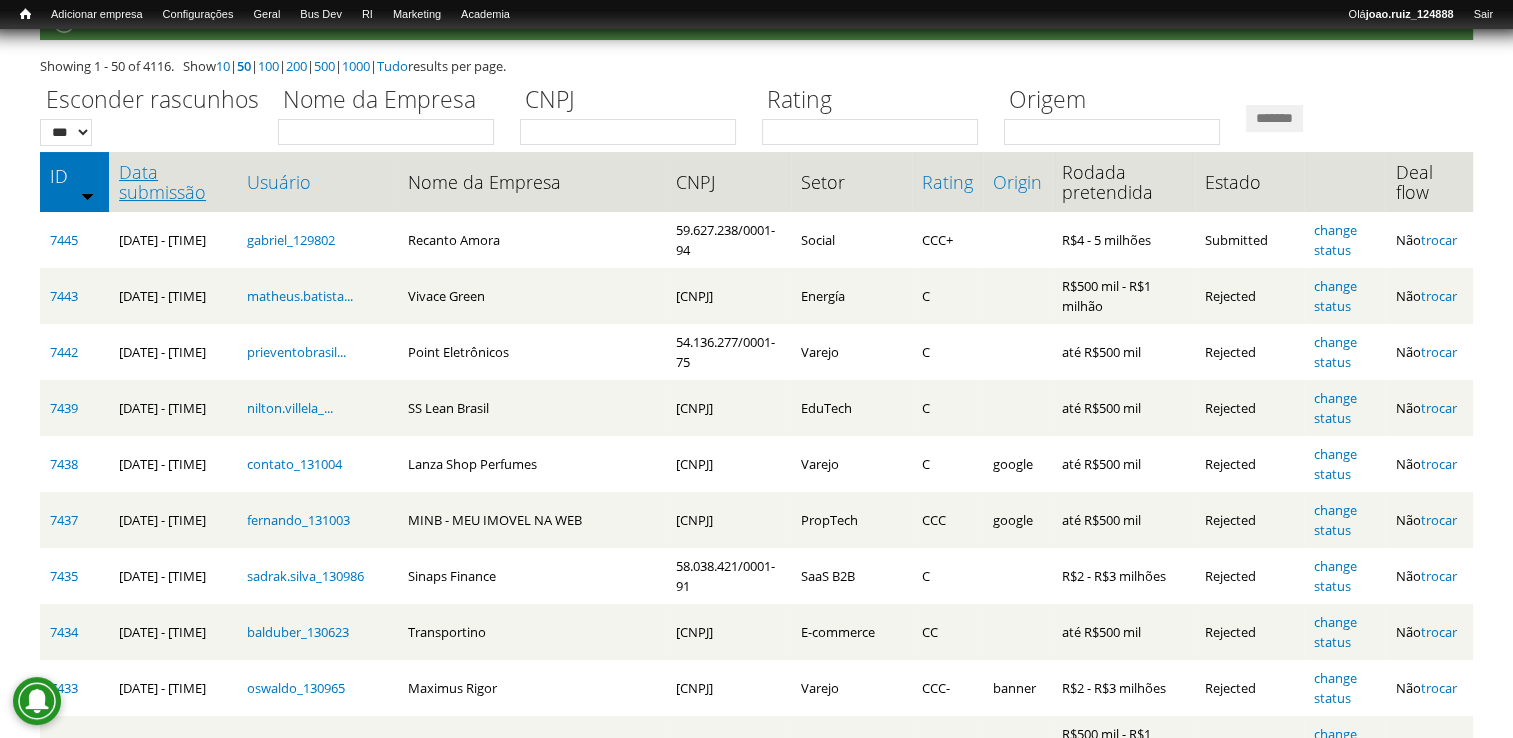 click on "Data submissão" at bounding box center (173, 182) 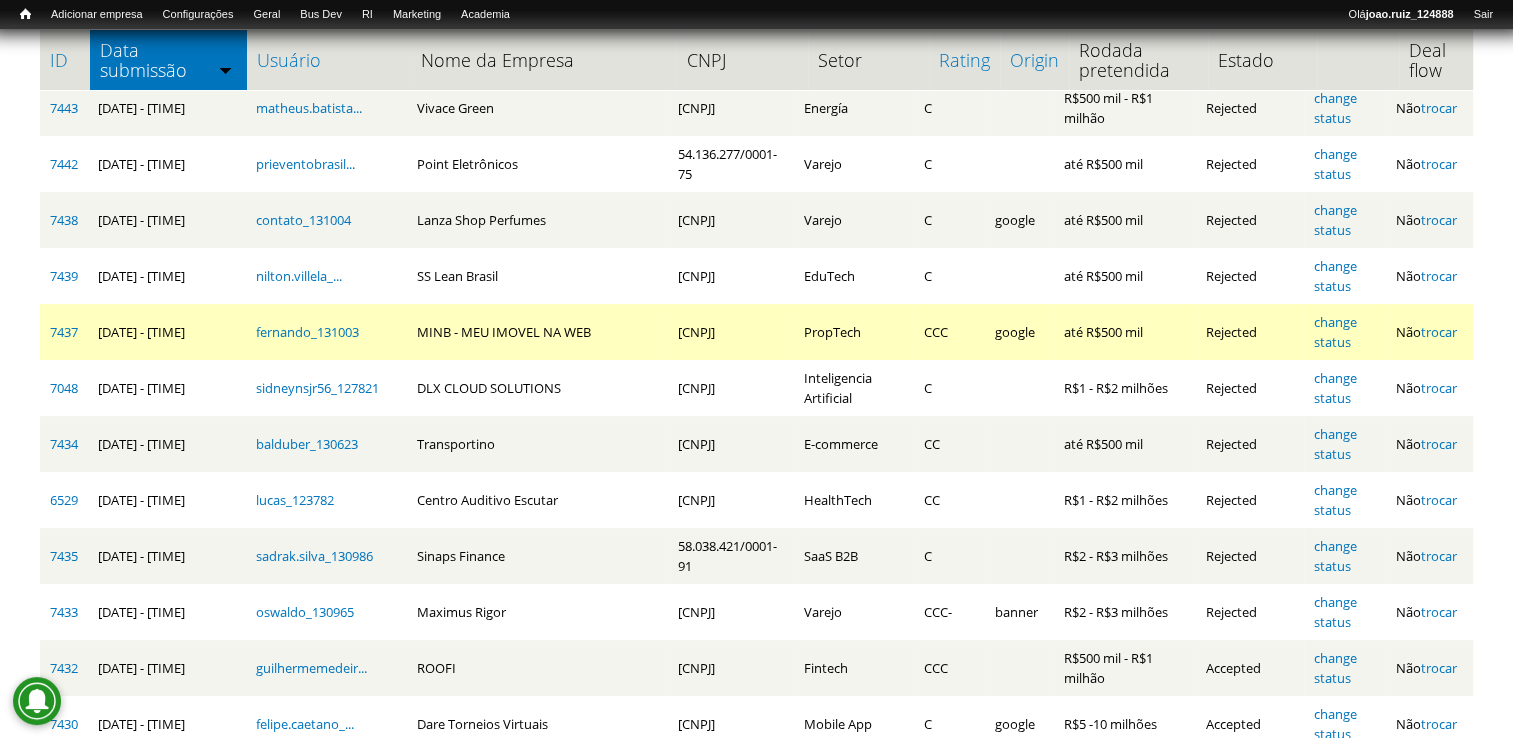 scroll, scrollTop: 200, scrollLeft: 0, axis: vertical 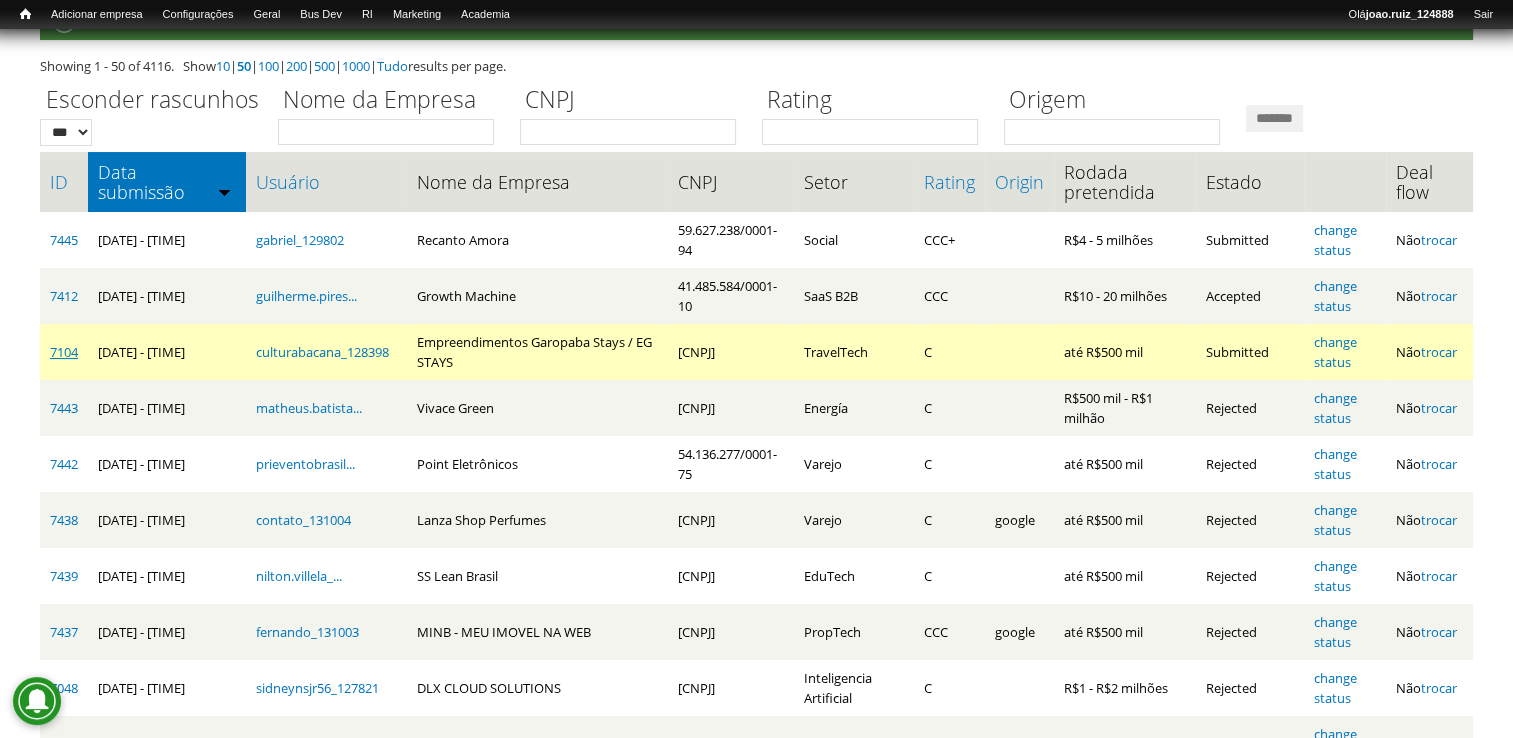 click on "7104" at bounding box center (64, 352) 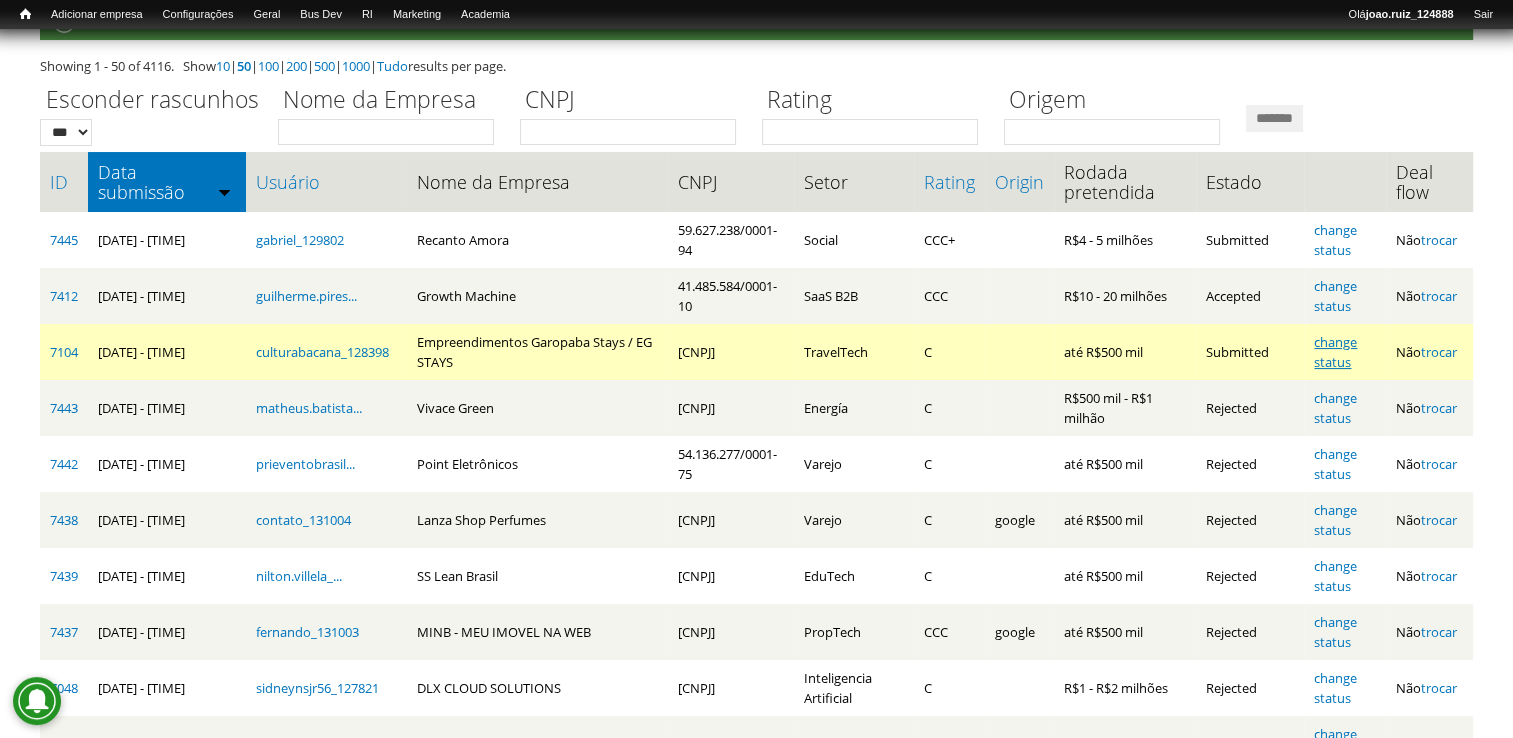 click on "change status" at bounding box center (1335, 352) 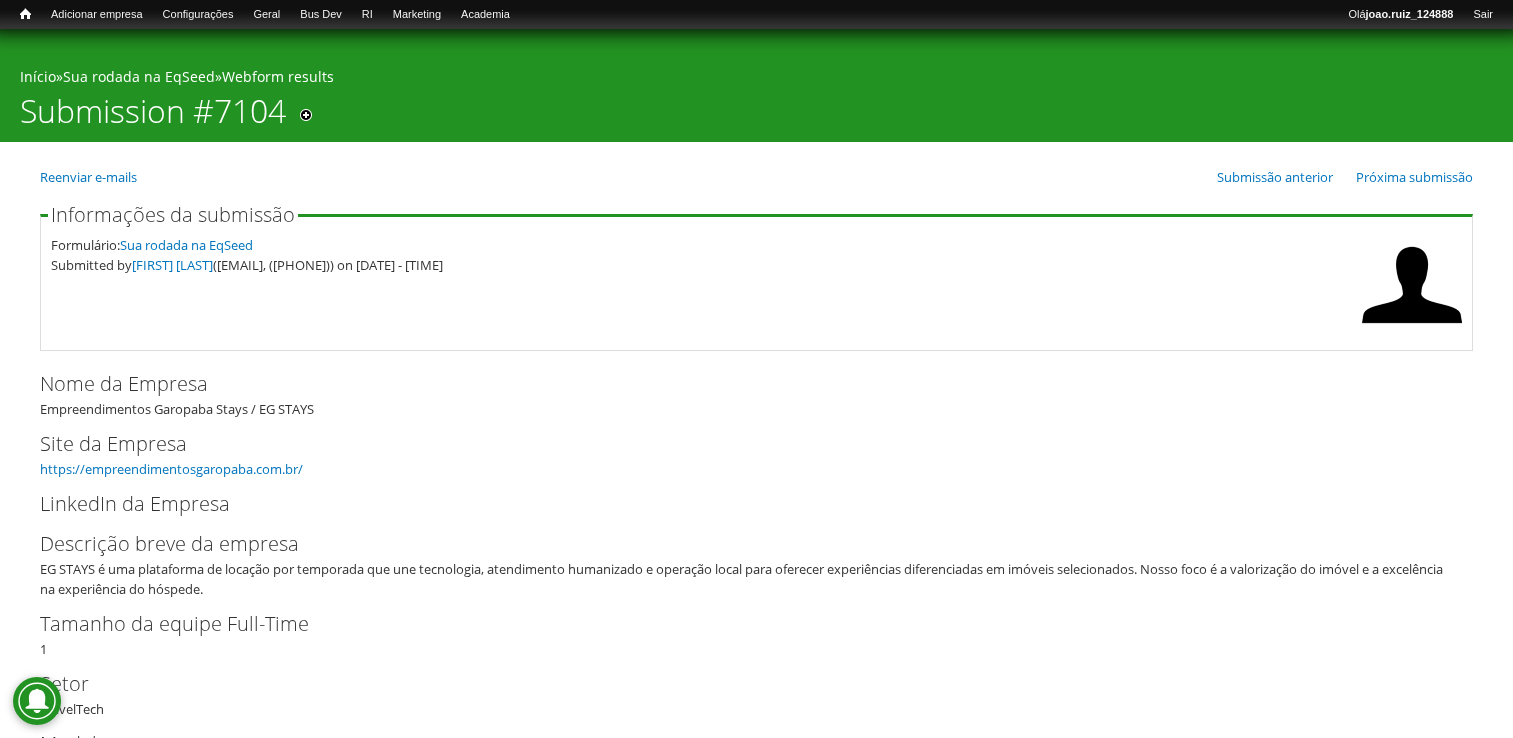 scroll, scrollTop: 0, scrollLeft: 0, axis: both 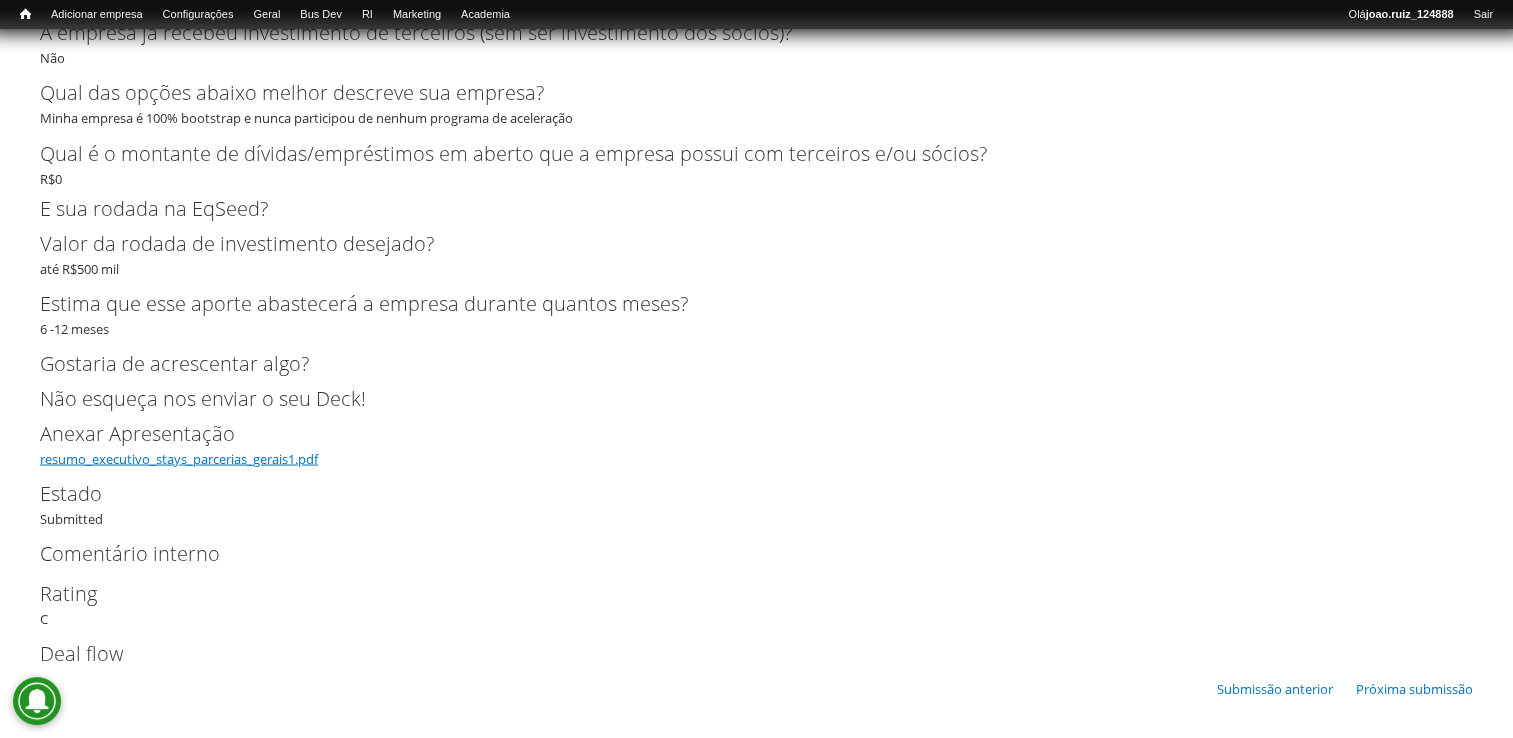 click on "resumo_executivo_stays_parcerias_gerais1.pdf" at bounding box center [179, 458] 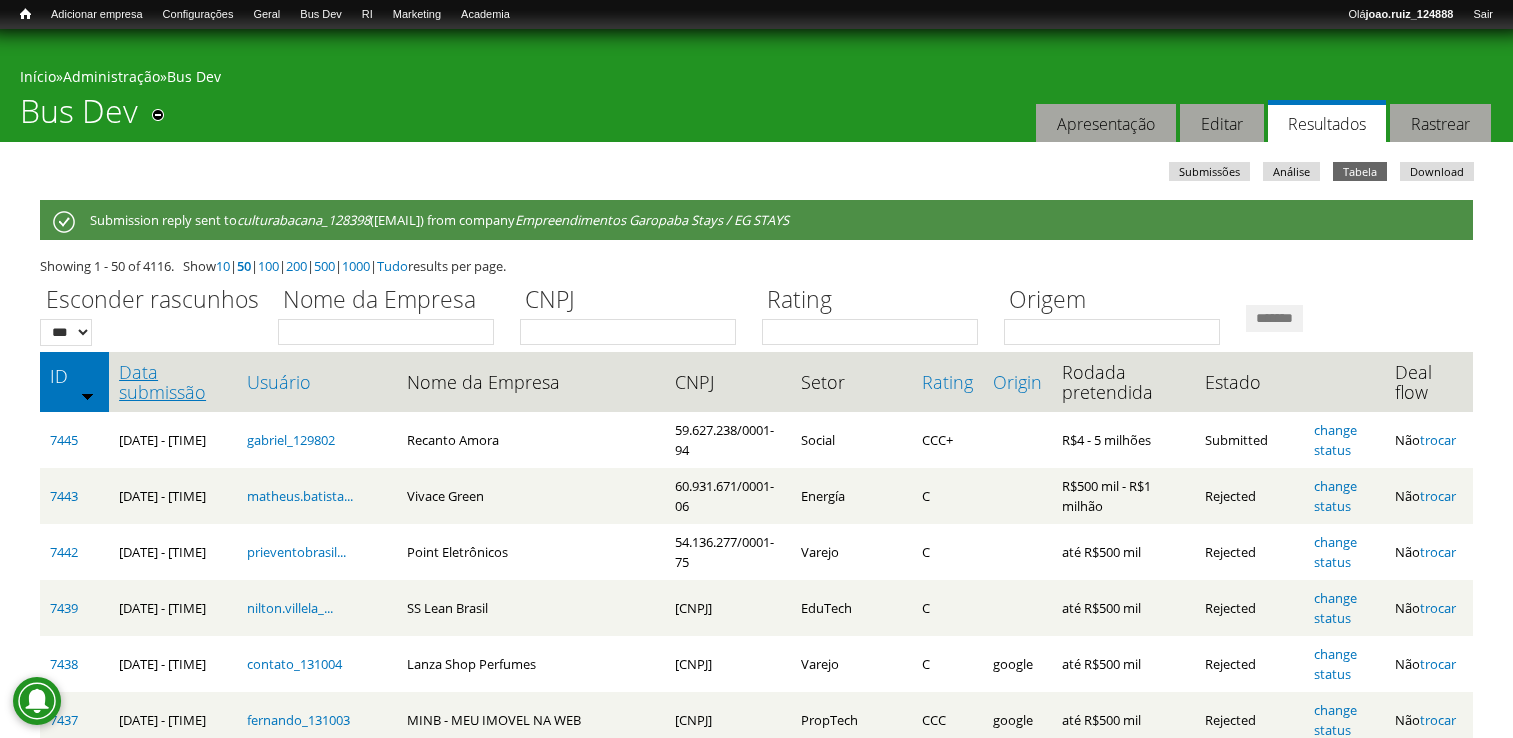 scroll, scrollTop: 0, scrollLeft: 0, axis: both 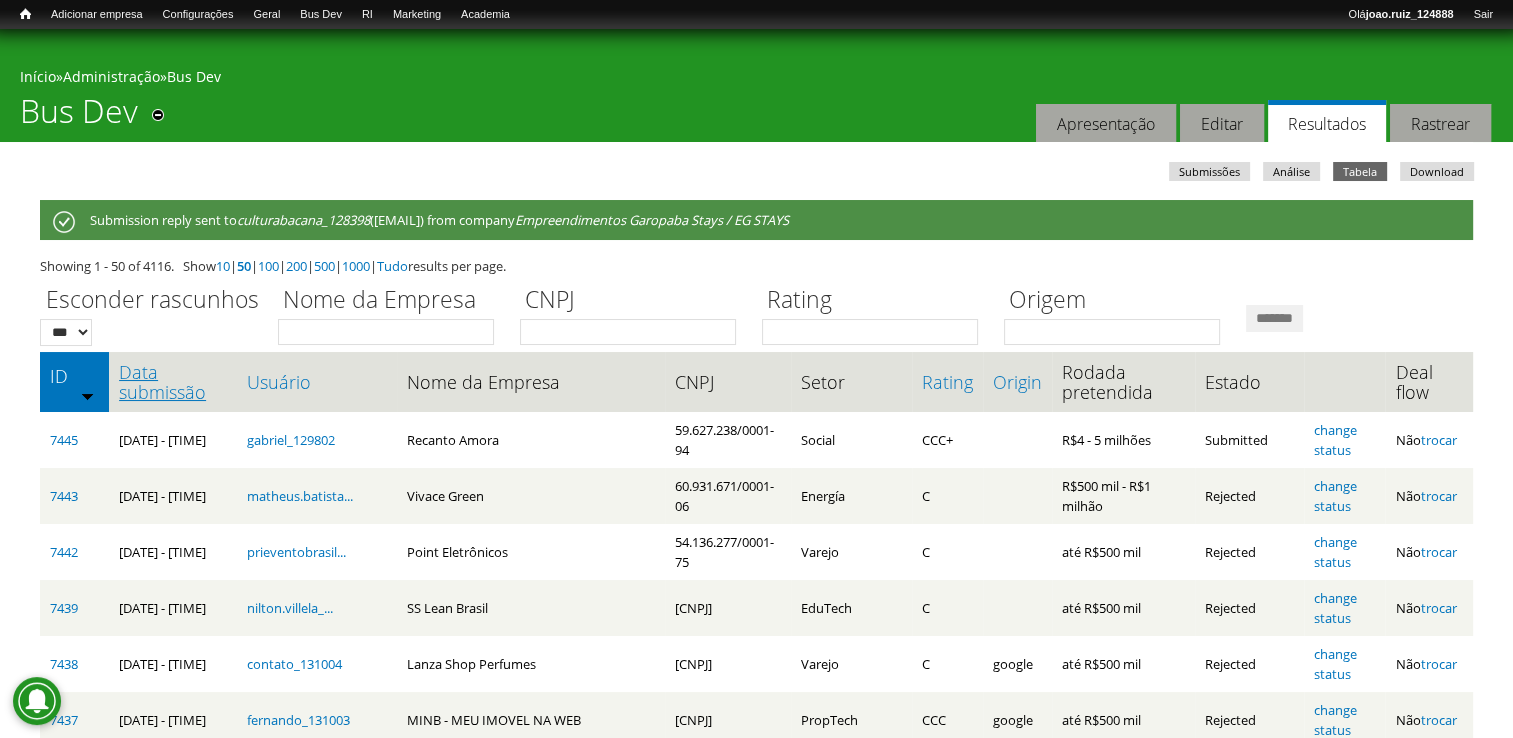 click on "Data submissão" at bounding box center [173, 382] 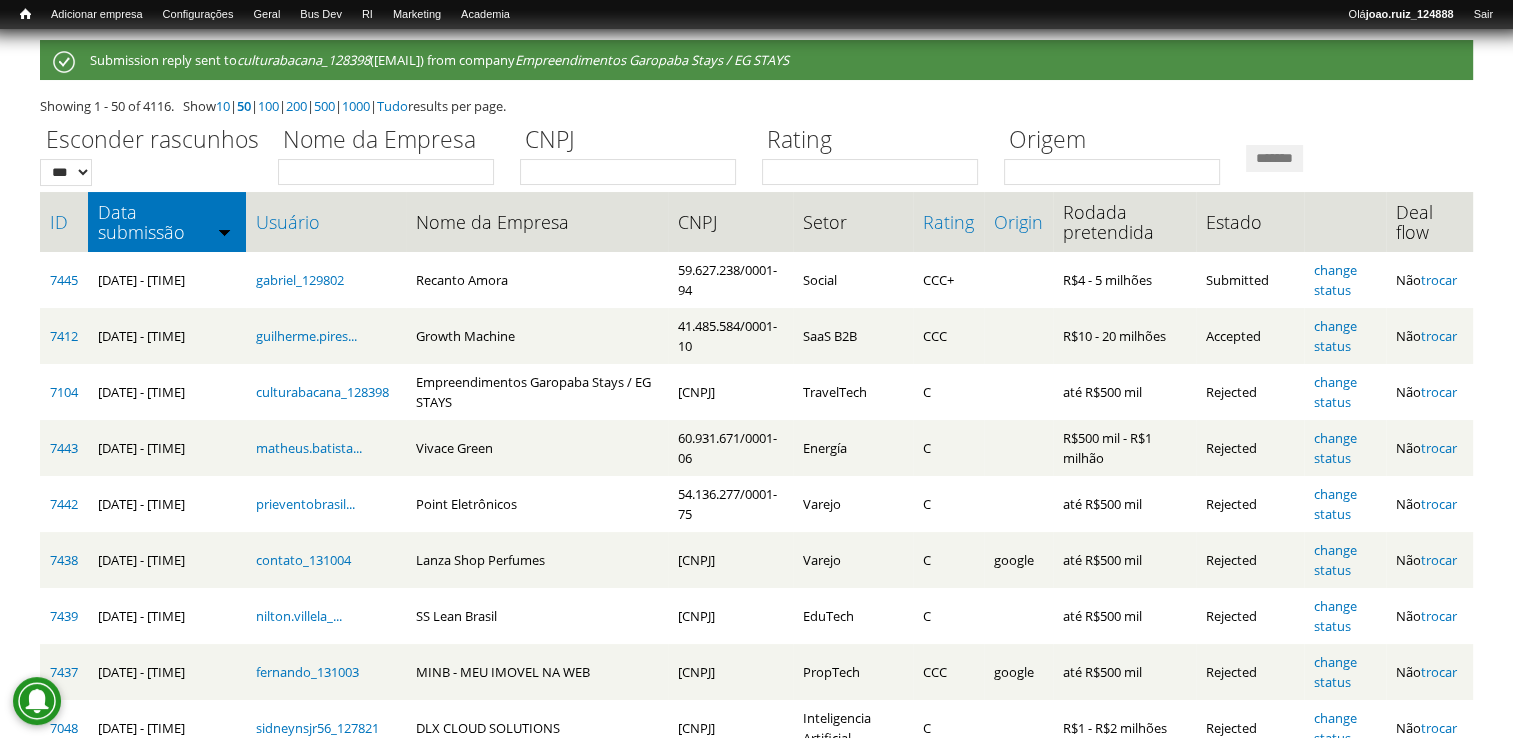 scroll, scrollTop: 0, scrollLeft: 0, axis: both 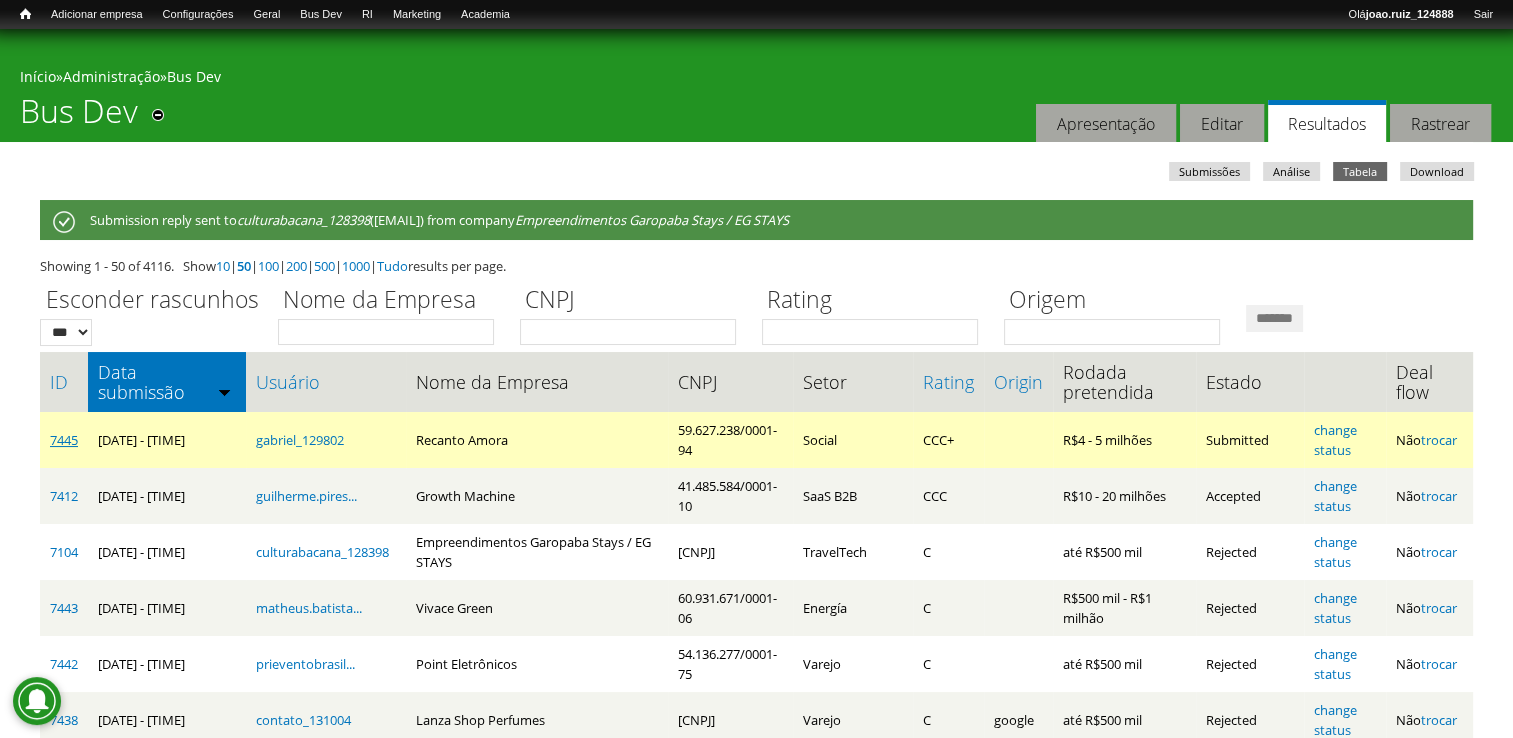 click on "7445" at bounding box center [64, 440] 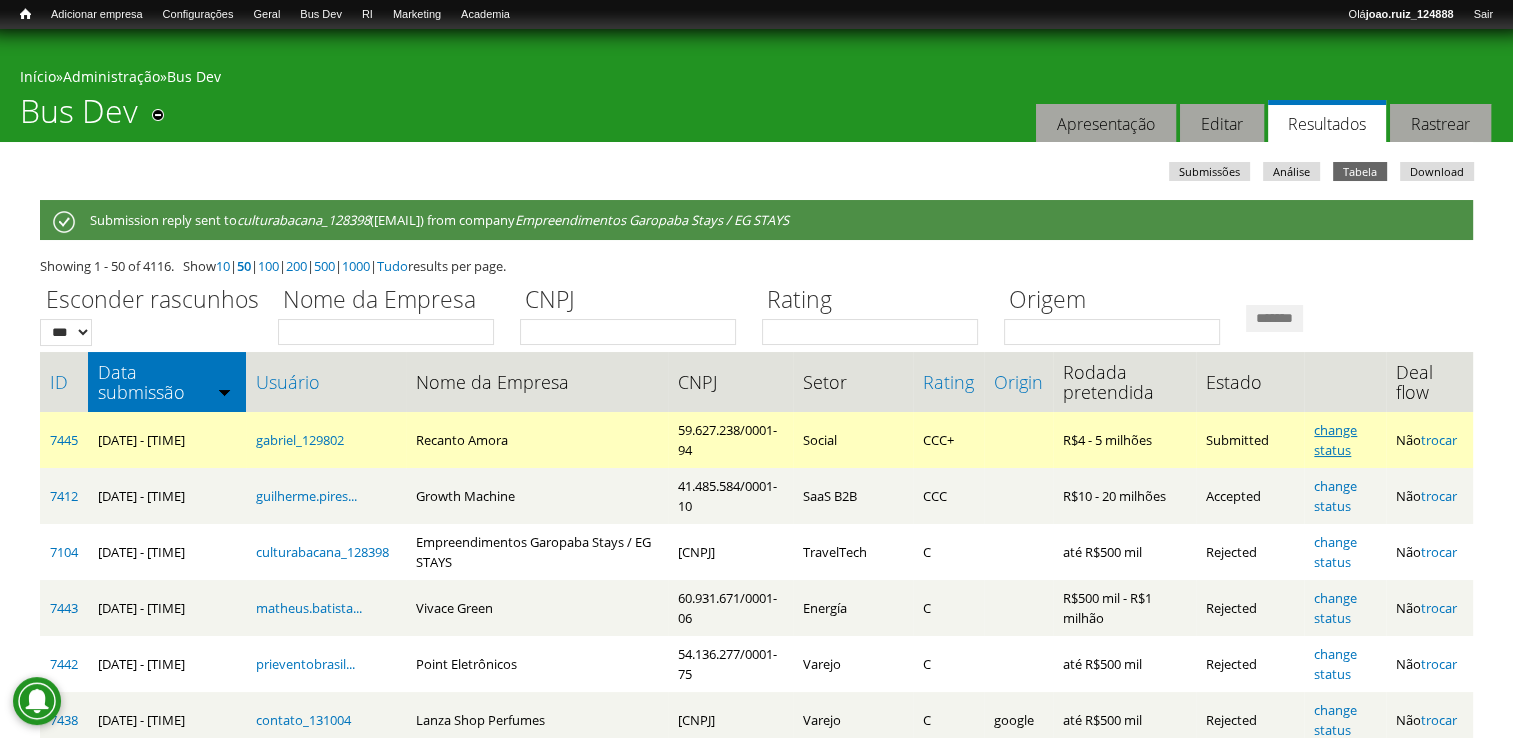 click on "change status" at bounding box center [1335, 440] 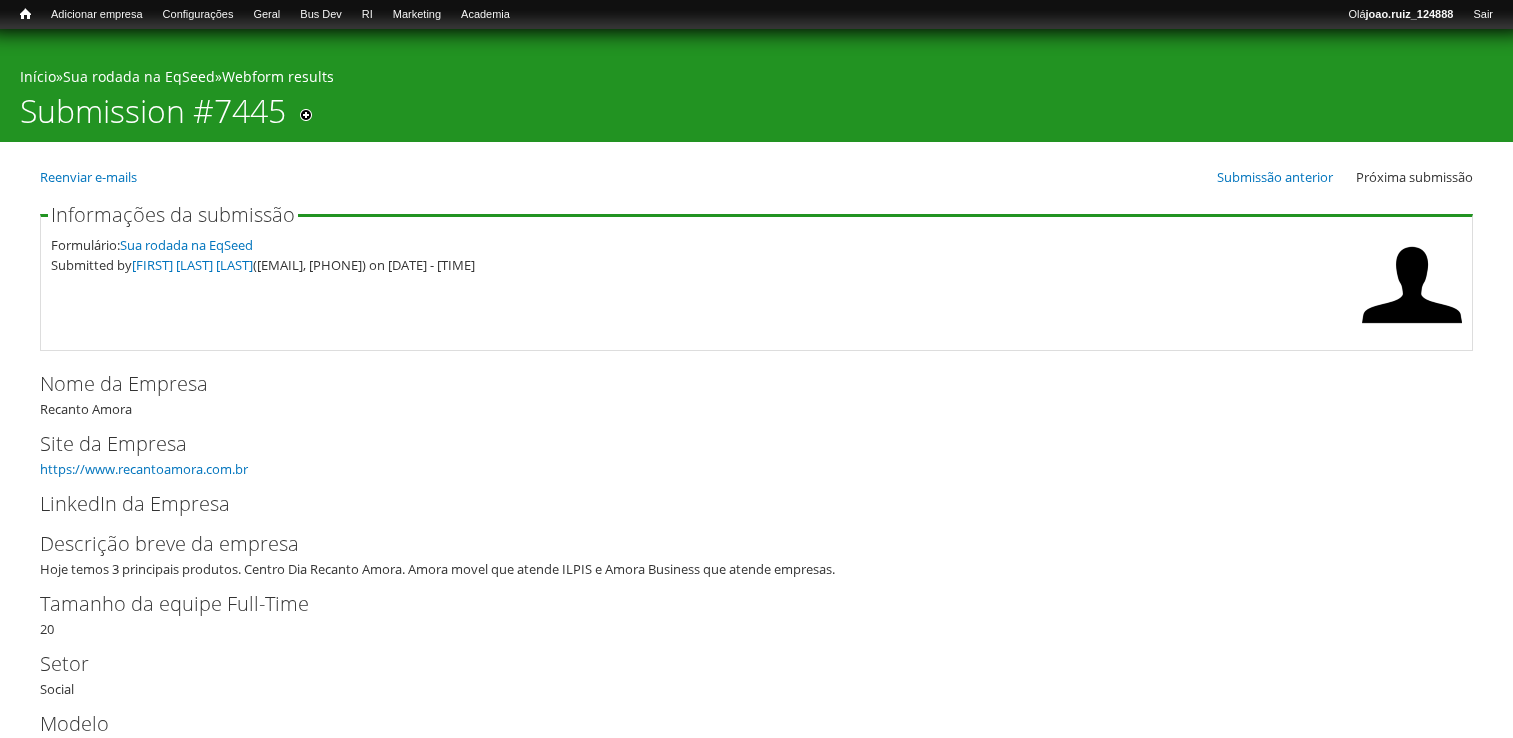 scroll, scrollTop: 0, scrollLeft: 0, axis: both 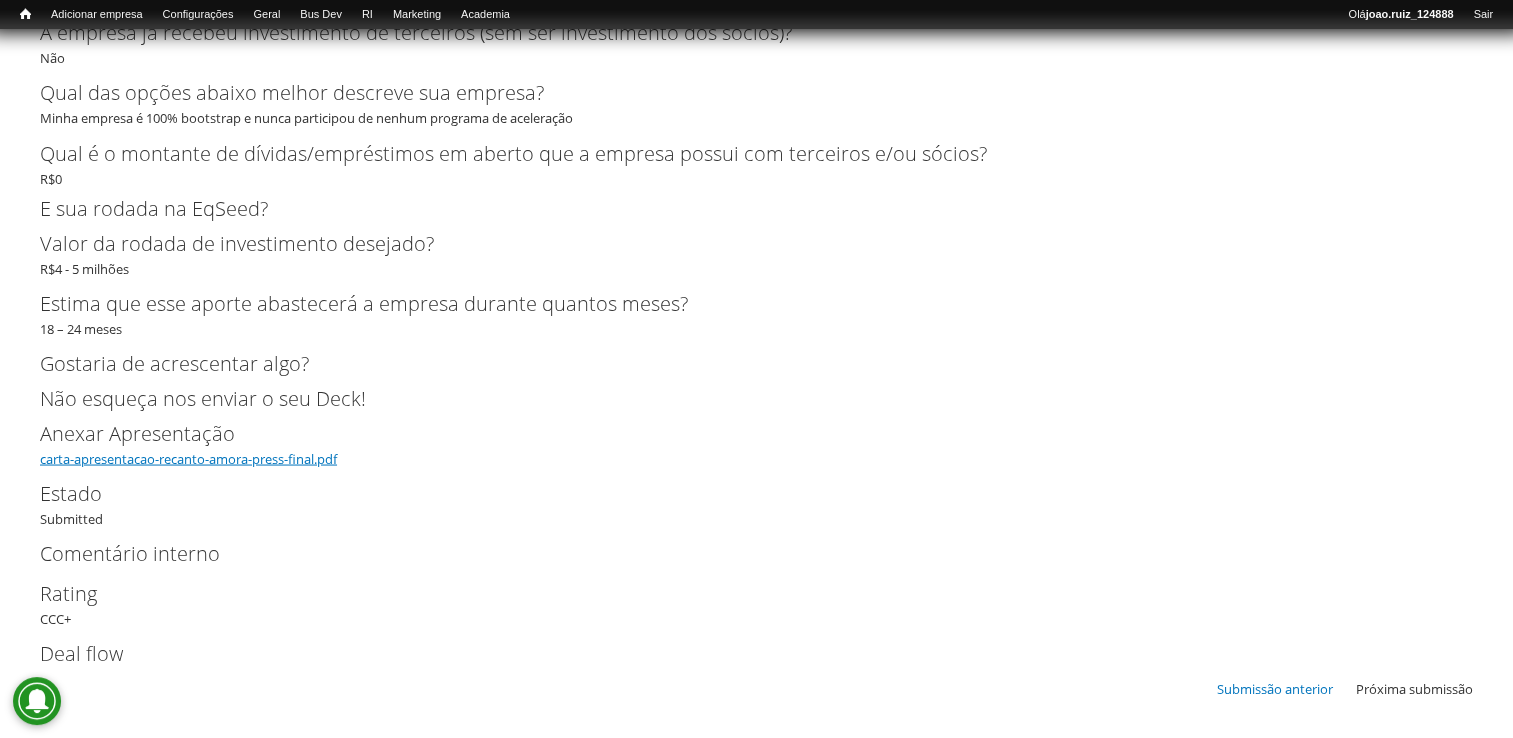 click on "carta-apresentacao-recanto-amora-press-final.pdf" at bounding box center (188, 458) 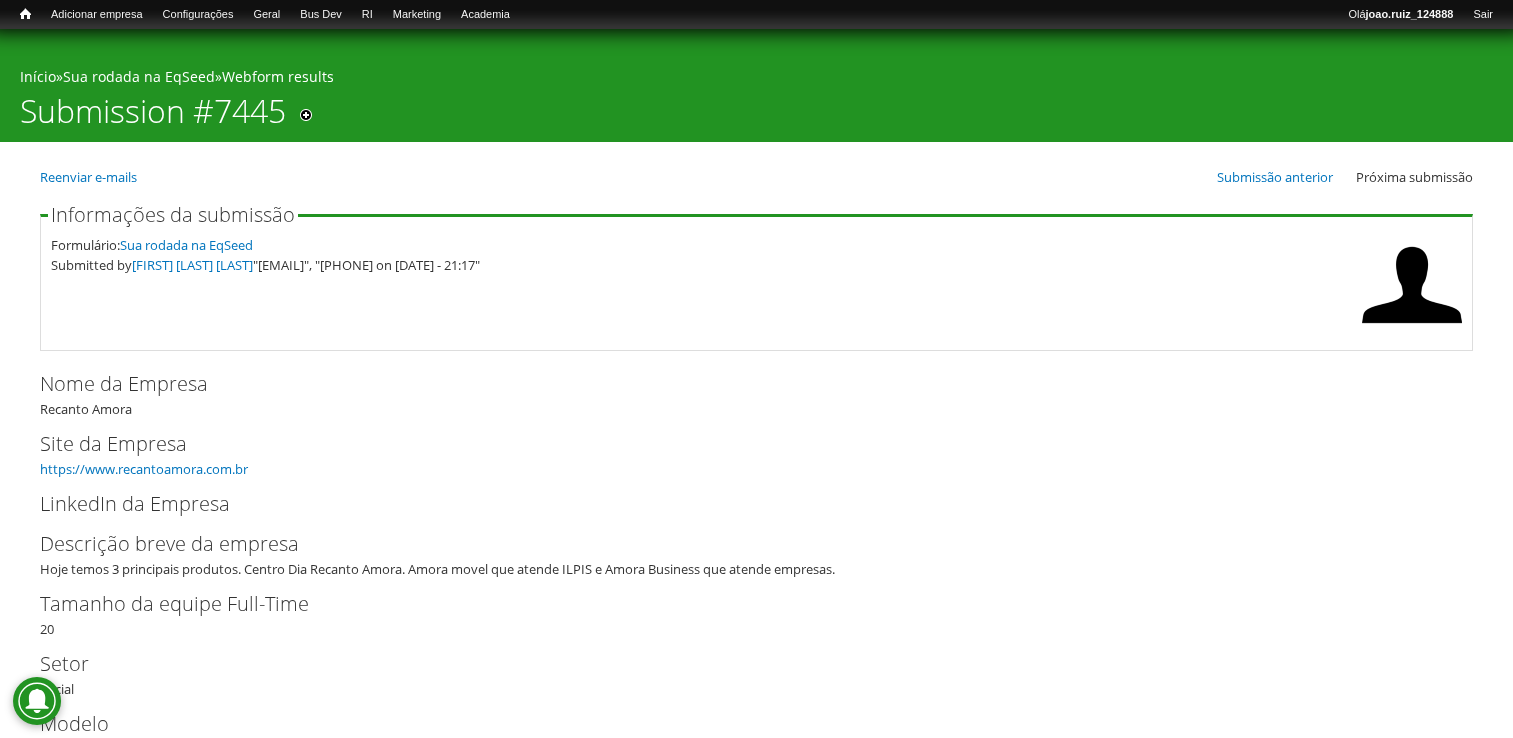 scroll, scrollTop: 0, scrollLeft: 0, axis: both 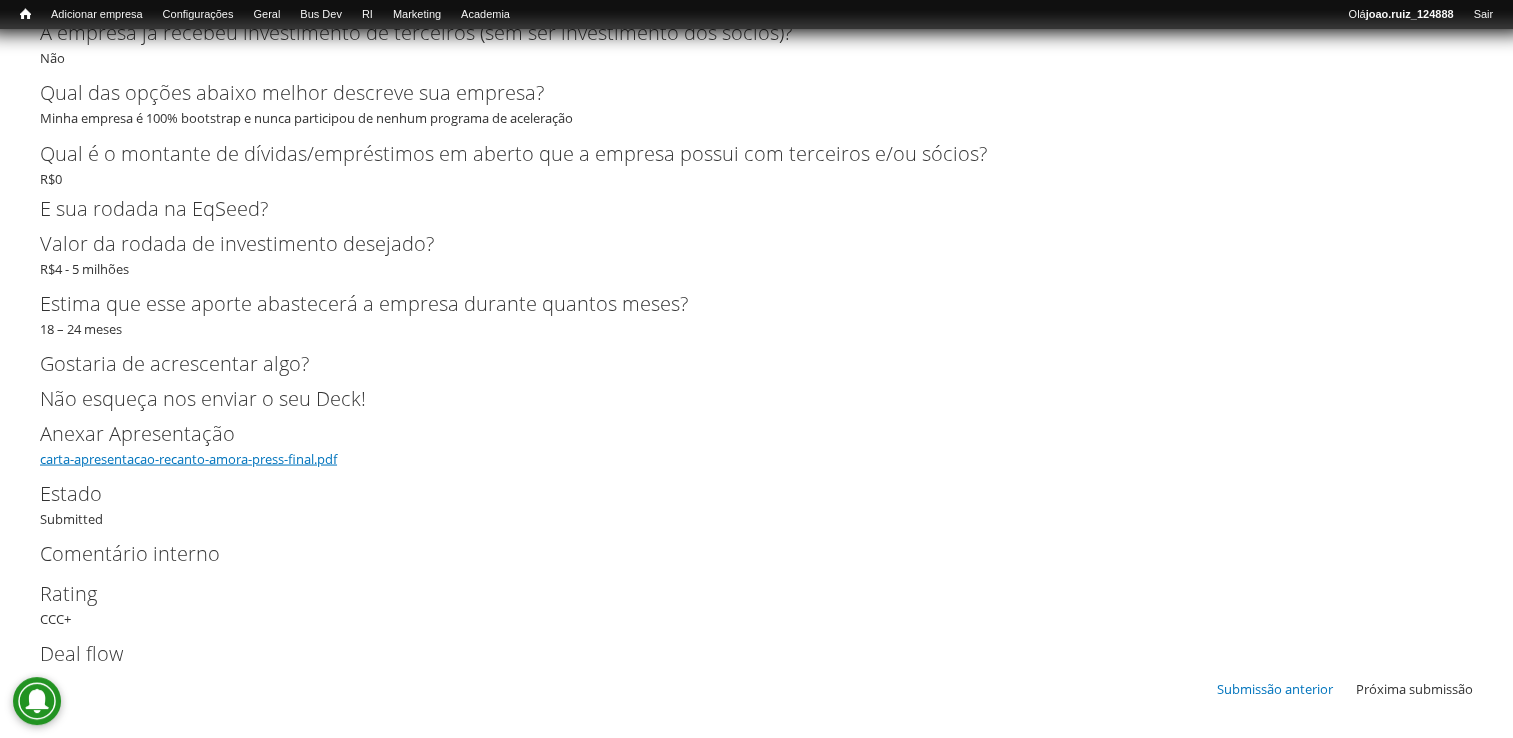 click on "carta-apresentacao-recanto-amora-press-final.pdf" at bounding box center [188, 458] 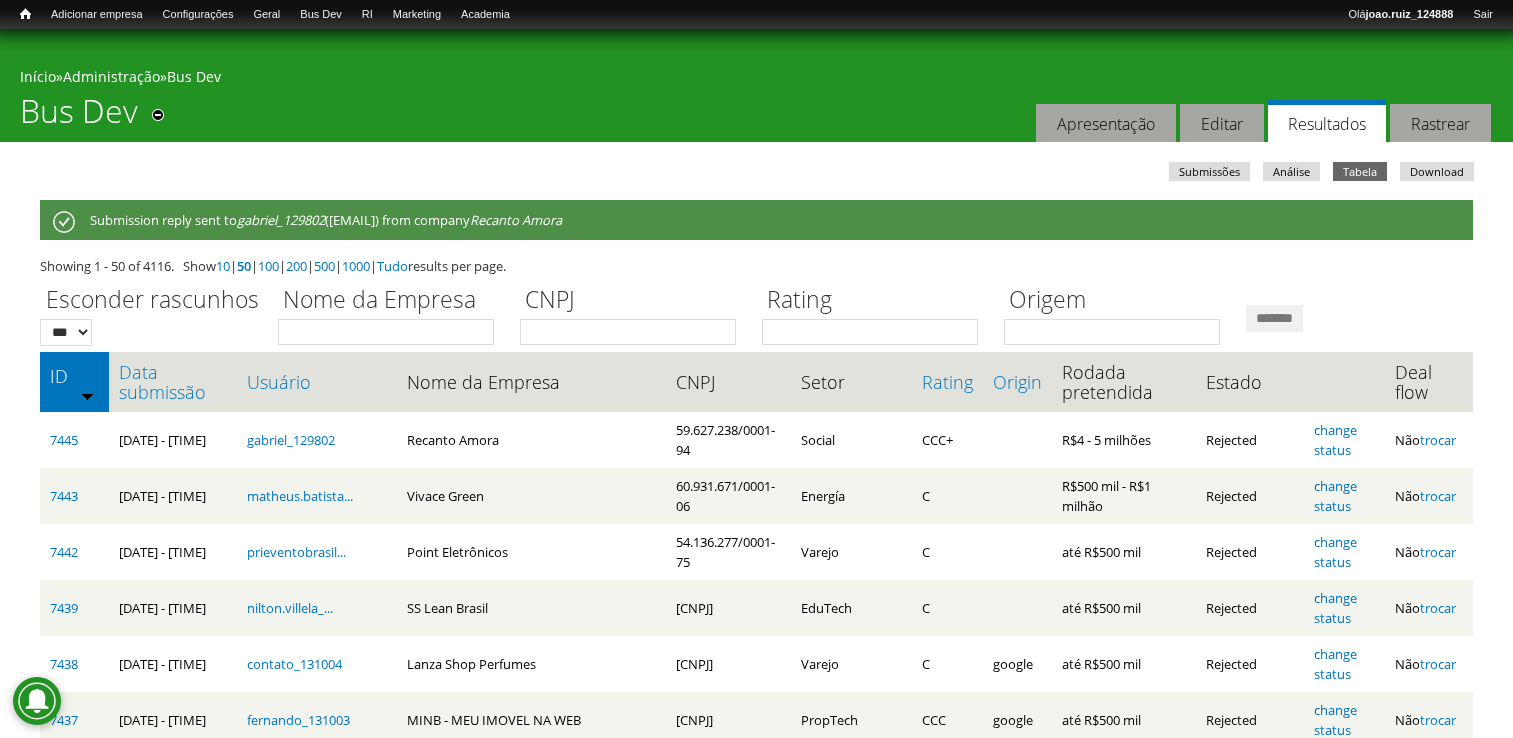 scroll, scrollTop: 0, scrollLeft: 0, axis: both 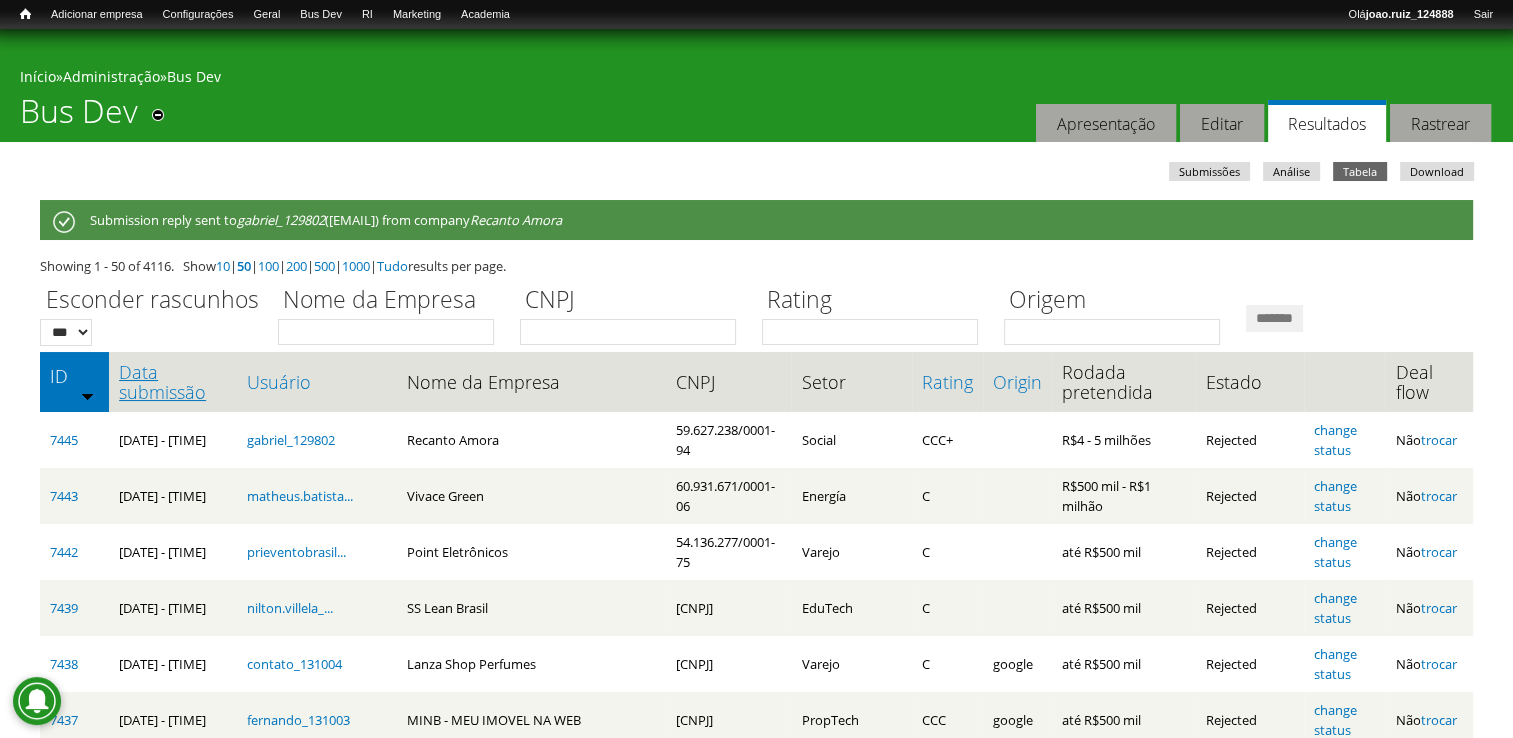 click on "Data submissão" at bounding box center (173, 382) 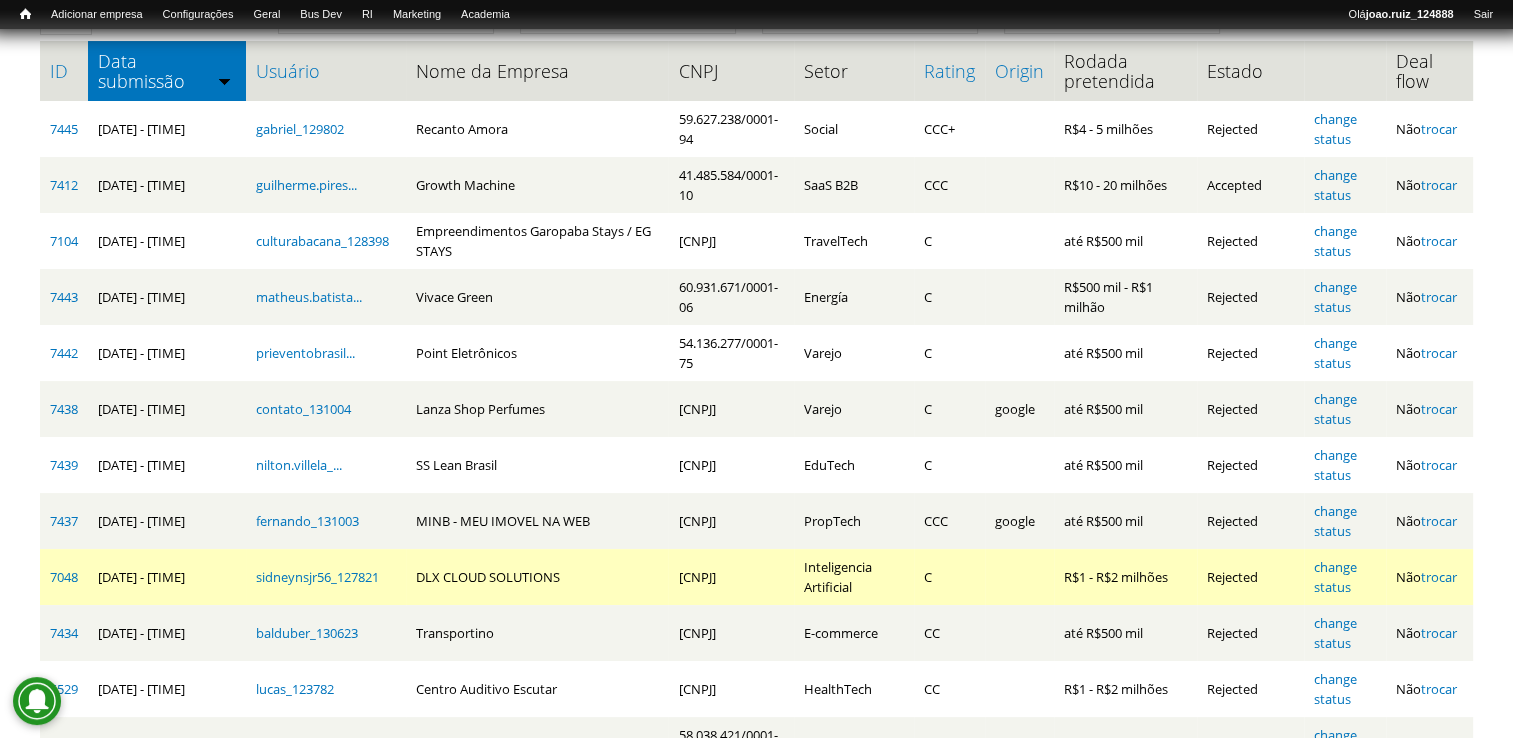 scroll, scrollTop: 0, scrollLeft: 0, axis: both 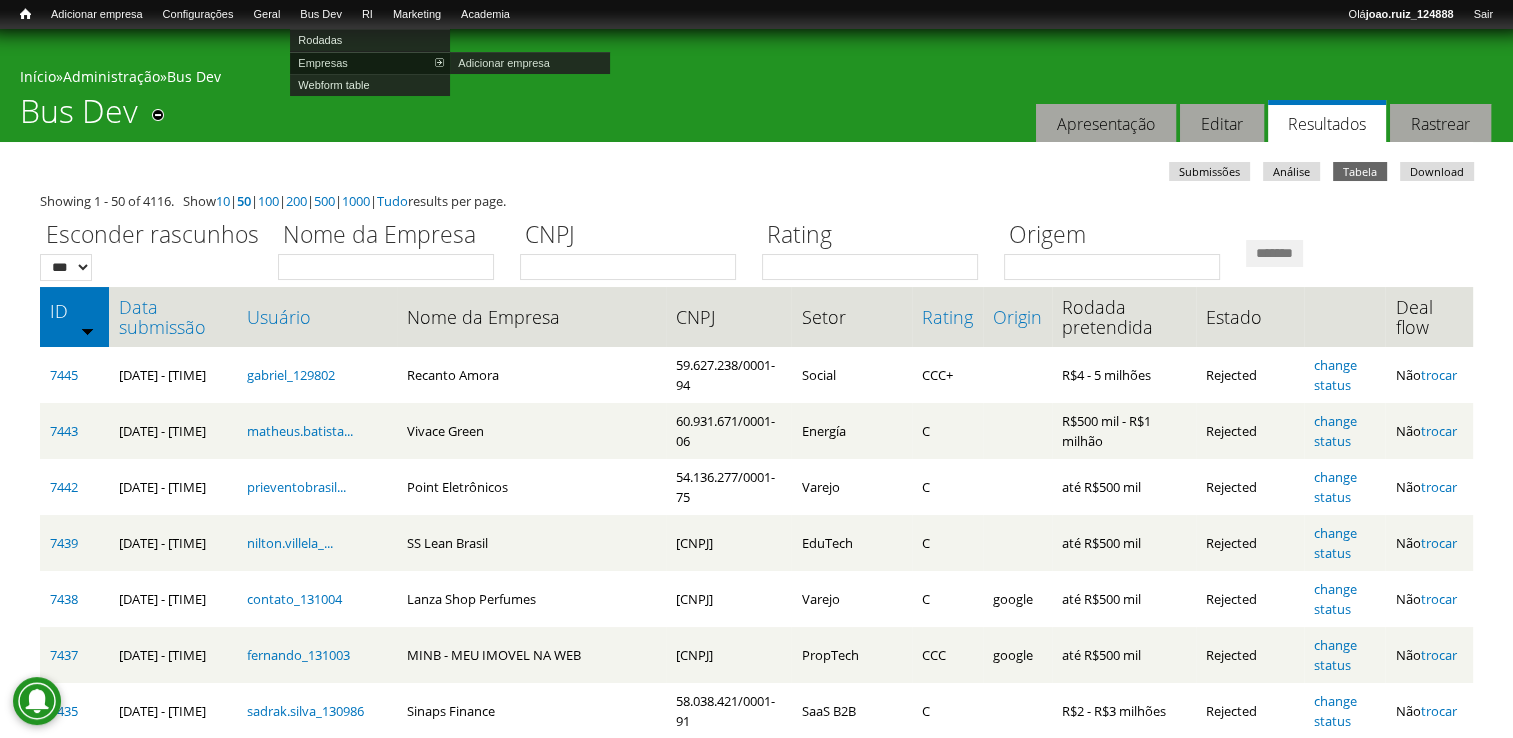click on "Empresas" at bounding box center [370, 63] 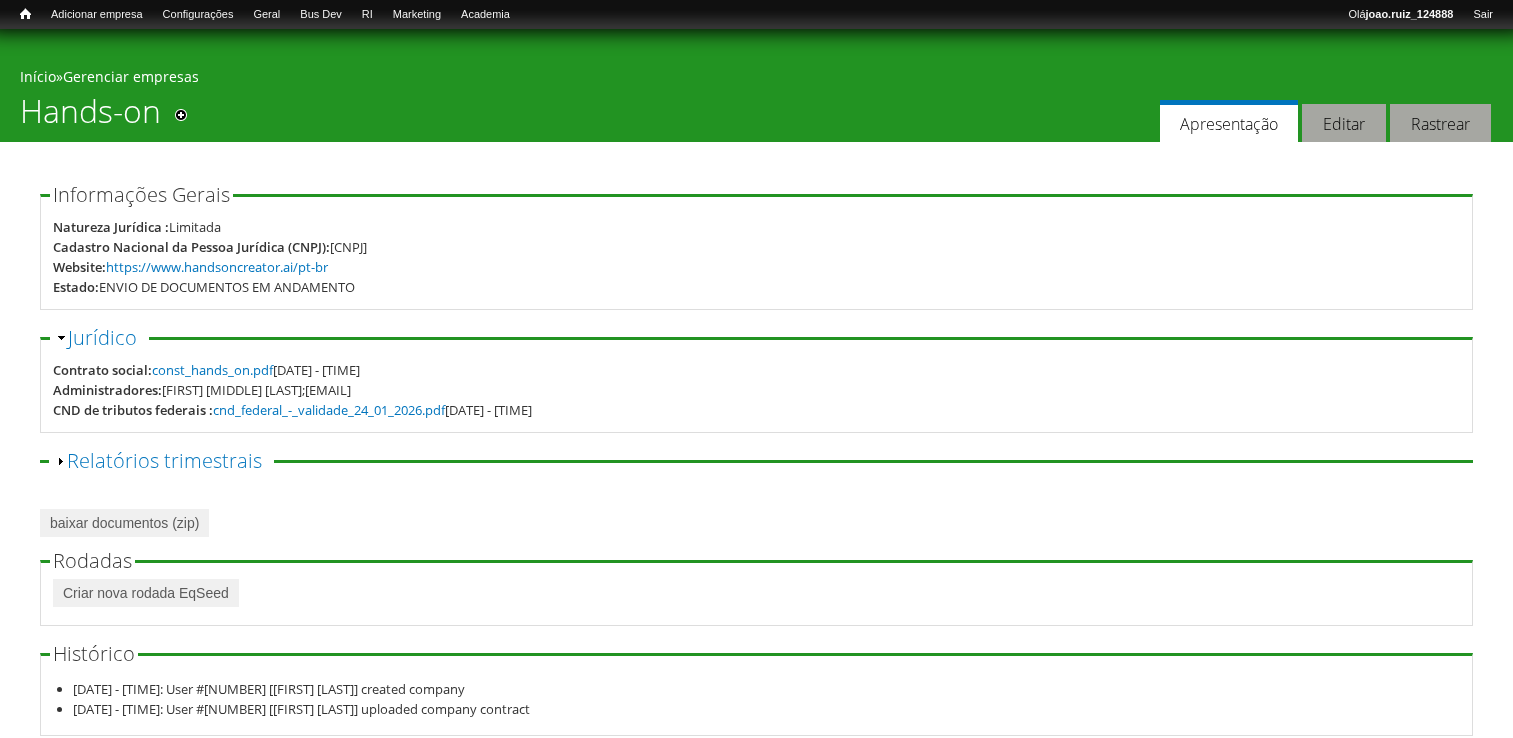 scroll, scrollTop: 0, scrollLeft: 0, axis: both 